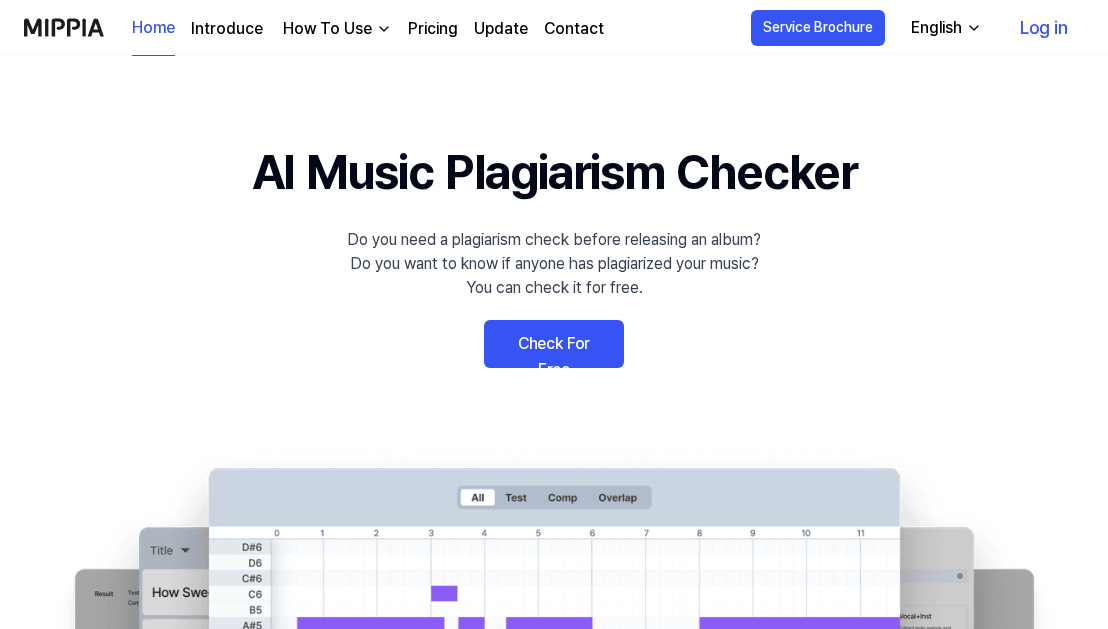 scroll, scrollTop: 0, scrollLeft: 0, axis: both 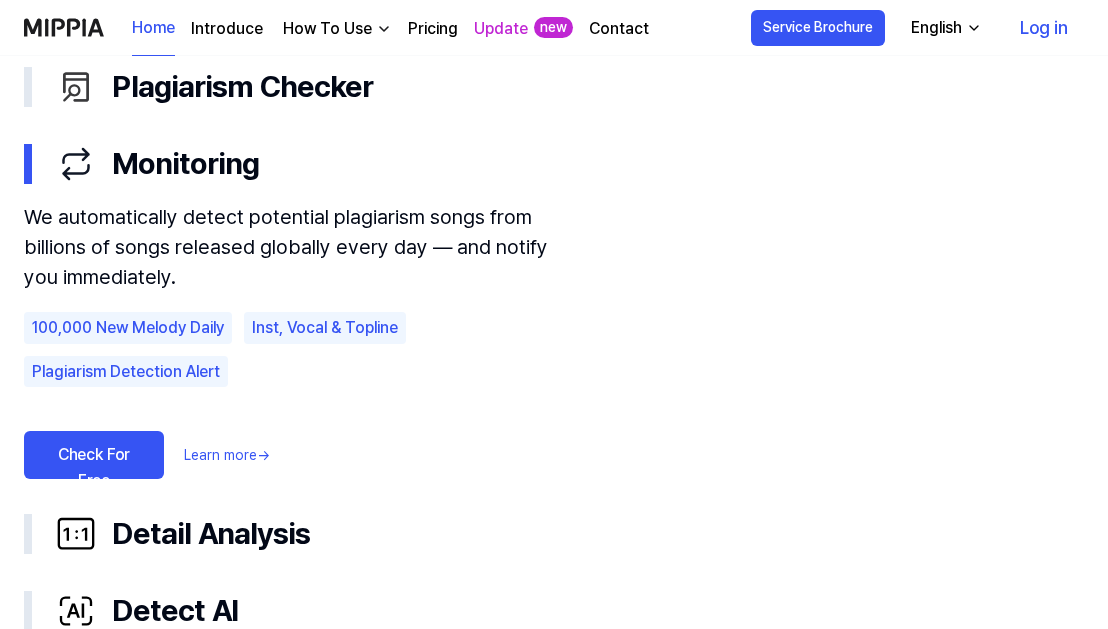 click on "Pricing" at bounding box center [433, 29] 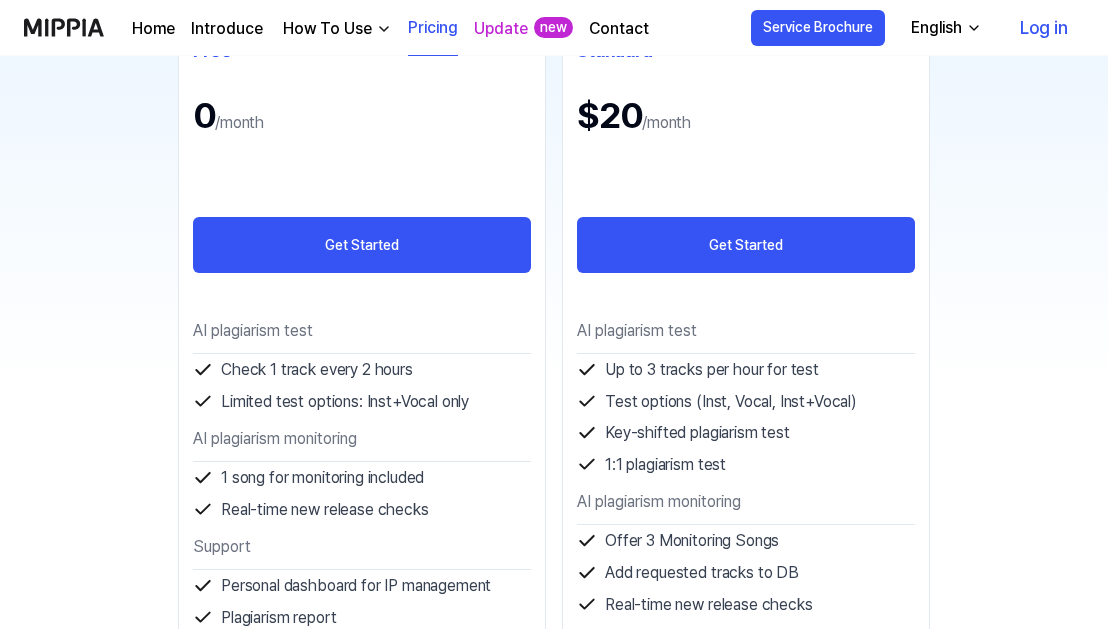 scroll, scrollTop: 200, scrollLeft: 0, axis: vertical 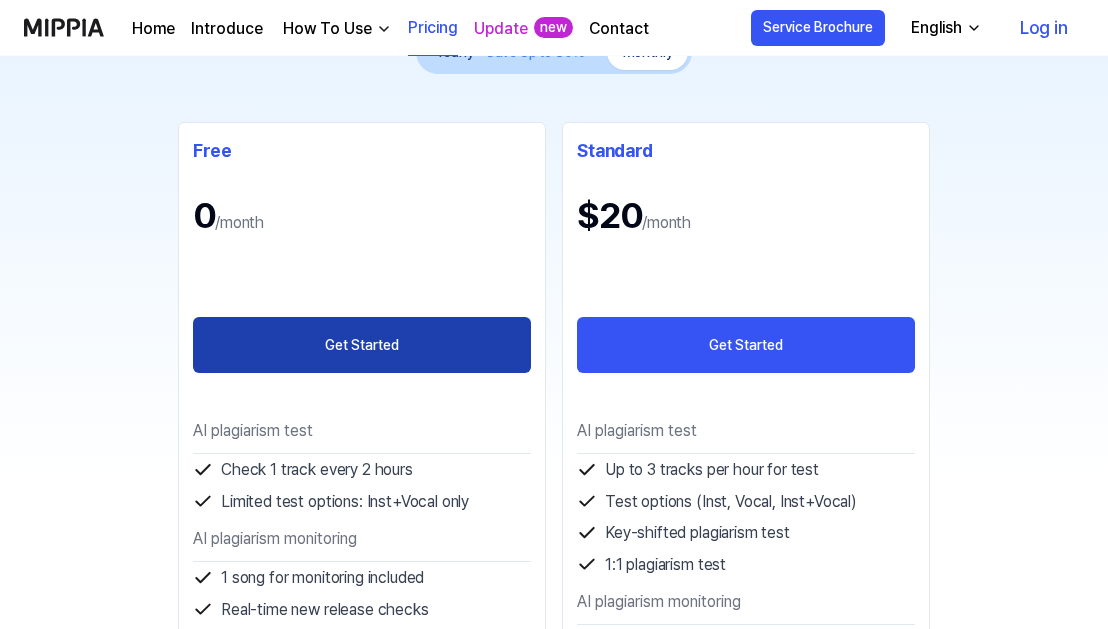 click on "Get Started" at bounding box center (362, 345) 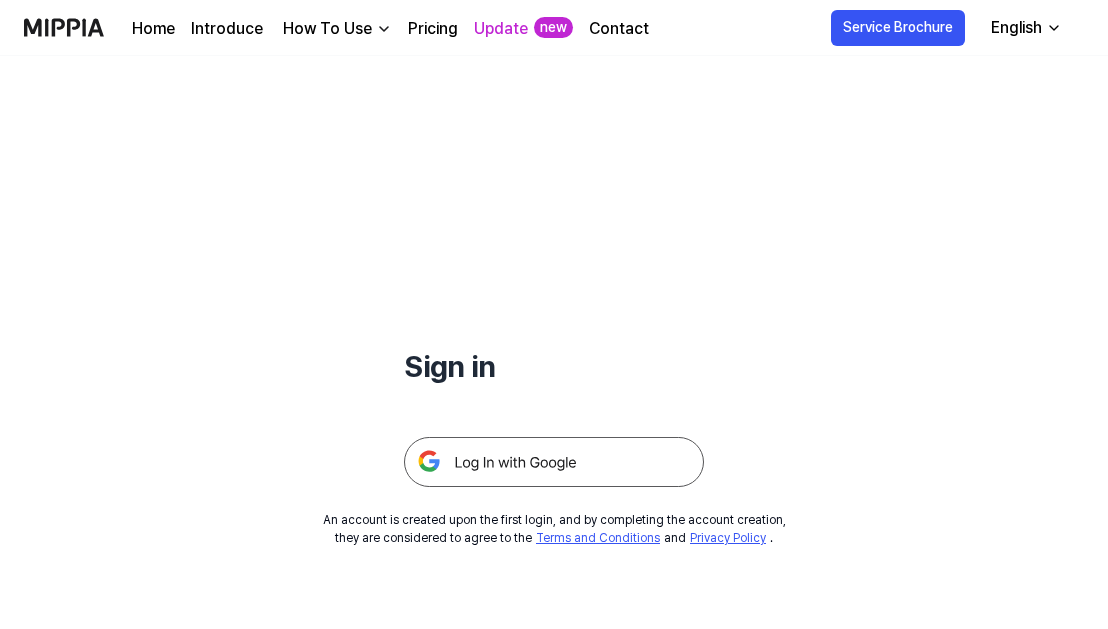 click at bounding box center (554, 462) 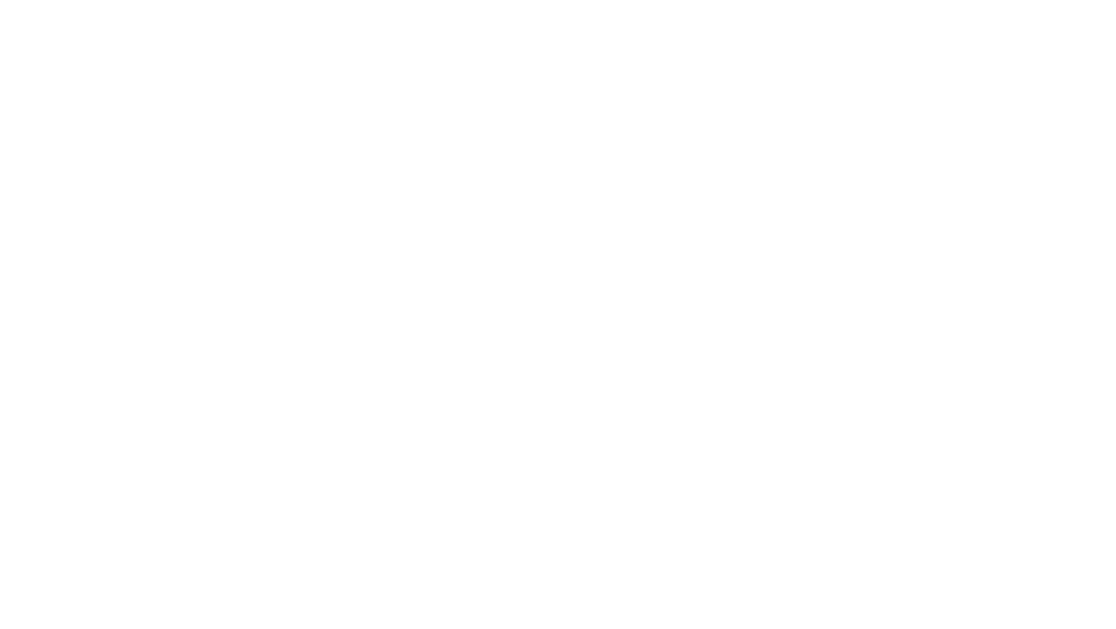 scroll, scrollTop: 0, scrollLeft: 0, axis: both 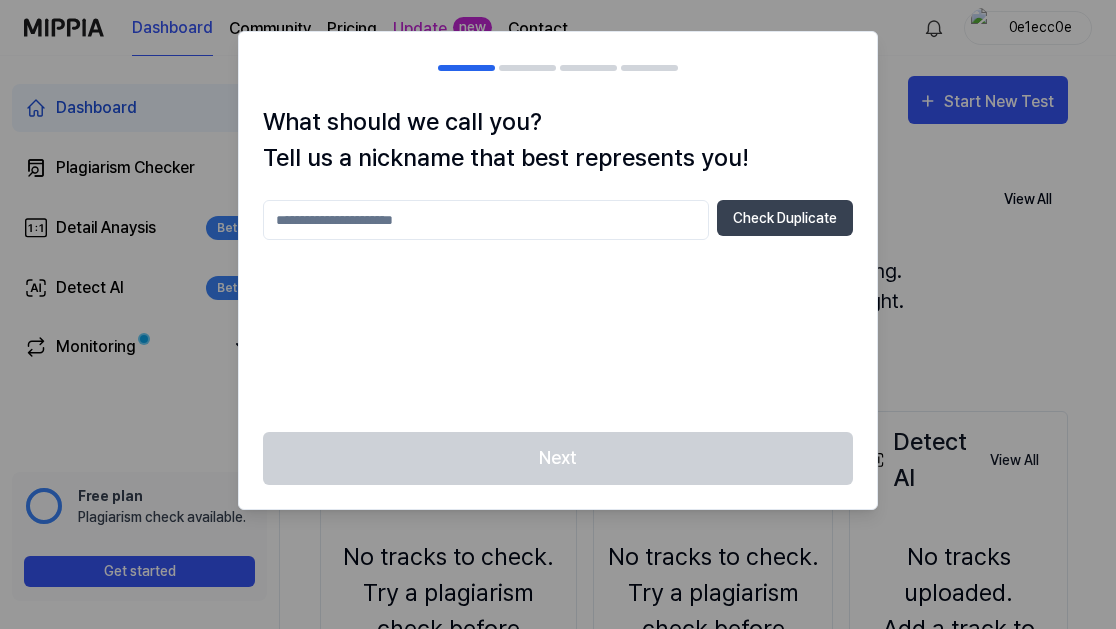 click at bounding box center (486, 220) 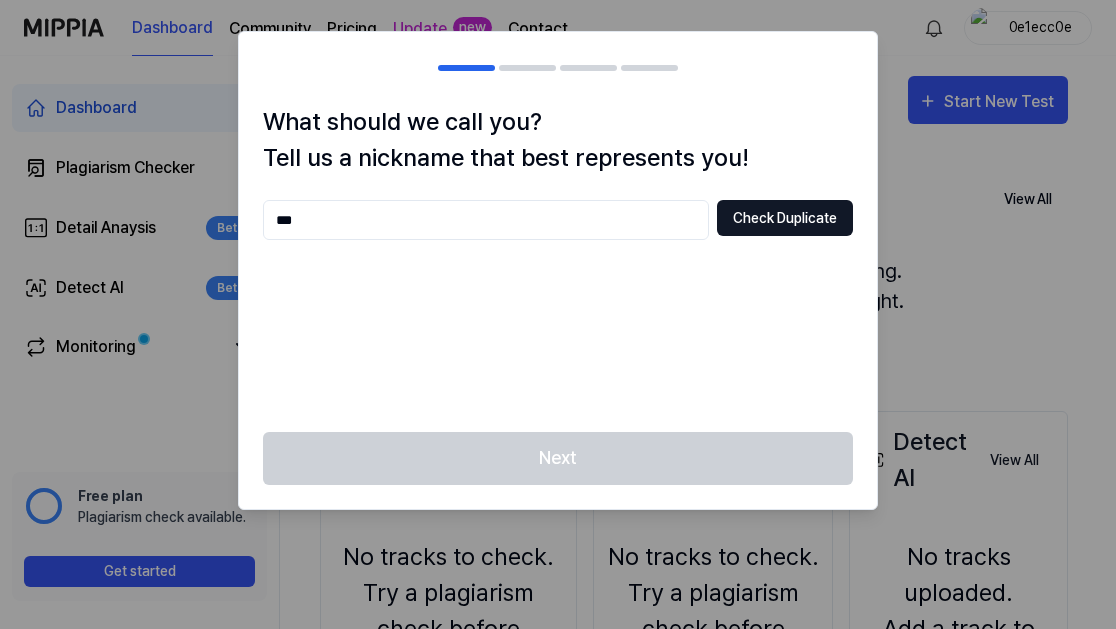 type on "***" 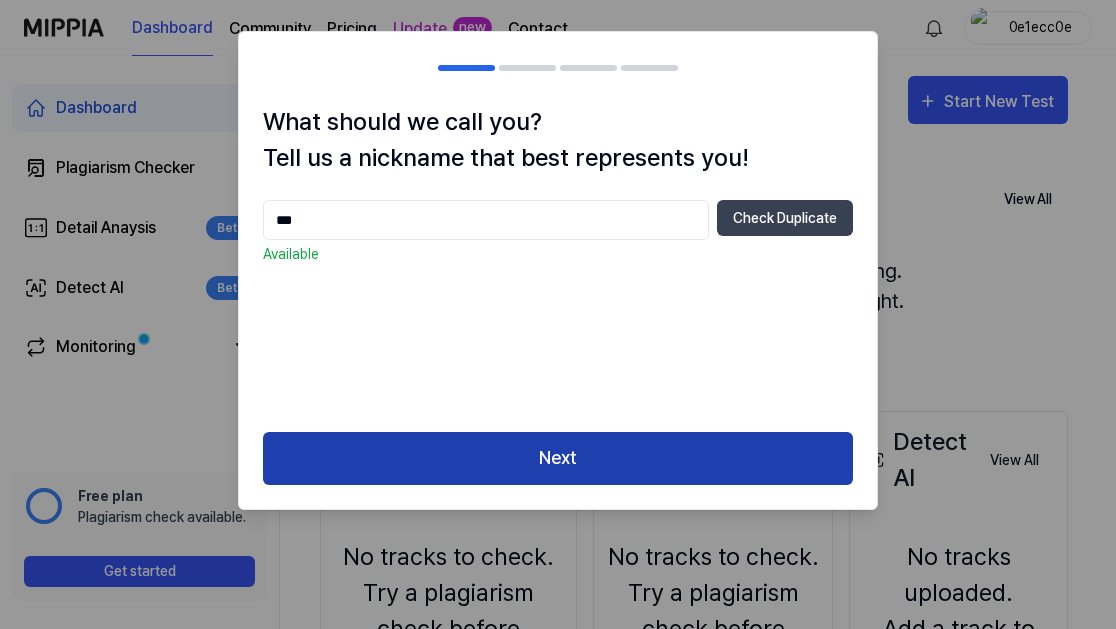 click on "Next" at bounding box center [558, 458] 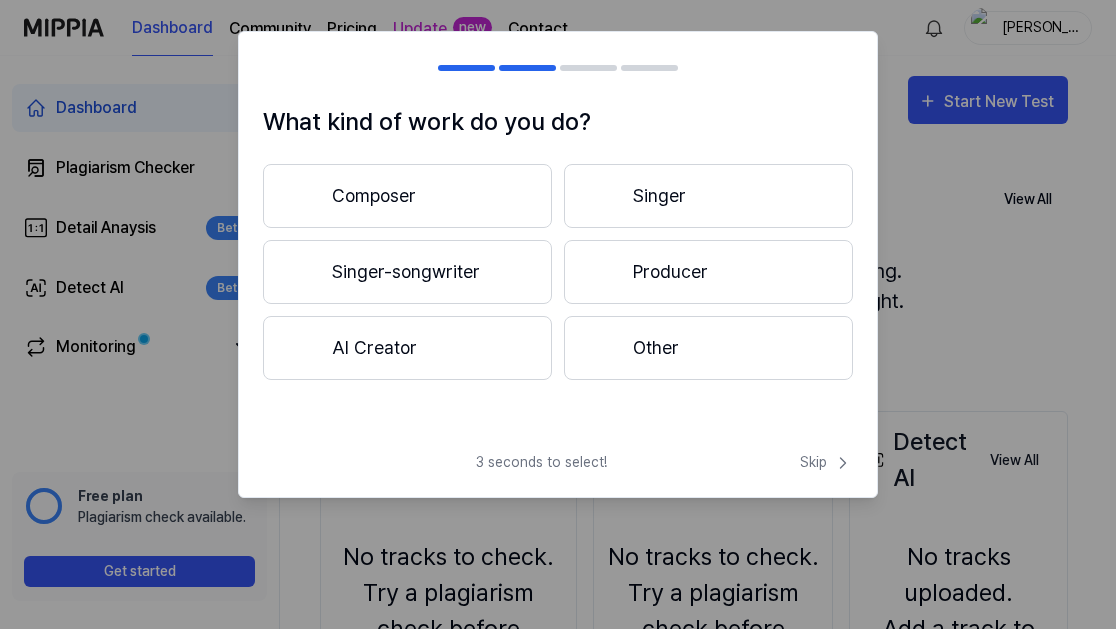 click on "Composer" at bounding box center (407, 196) 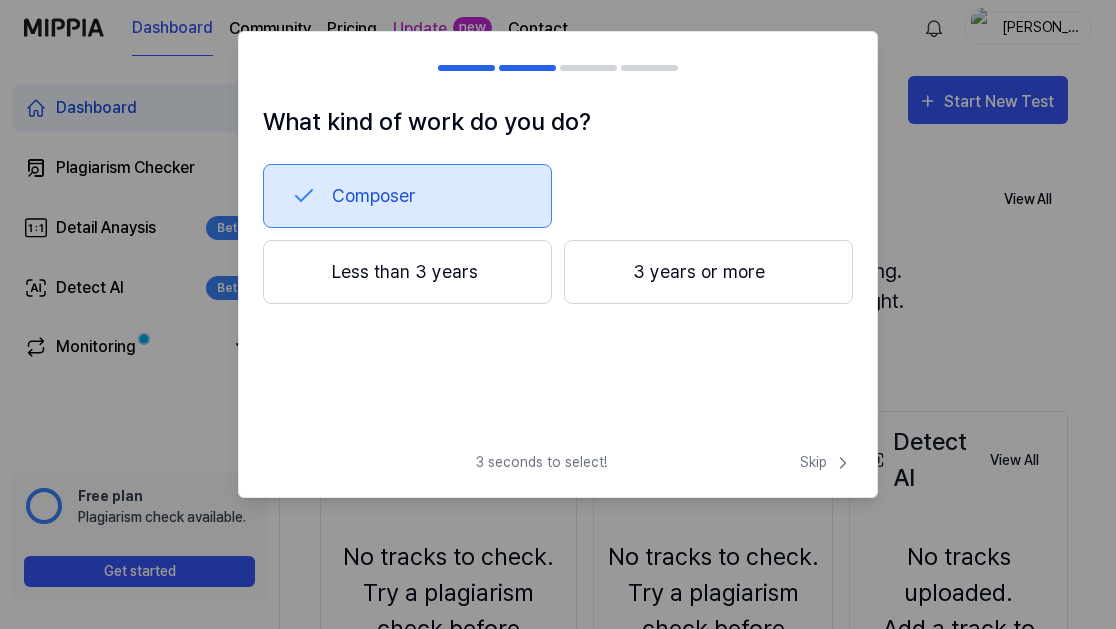 click on "Less than 3 years" at bounding box center (407, 272) 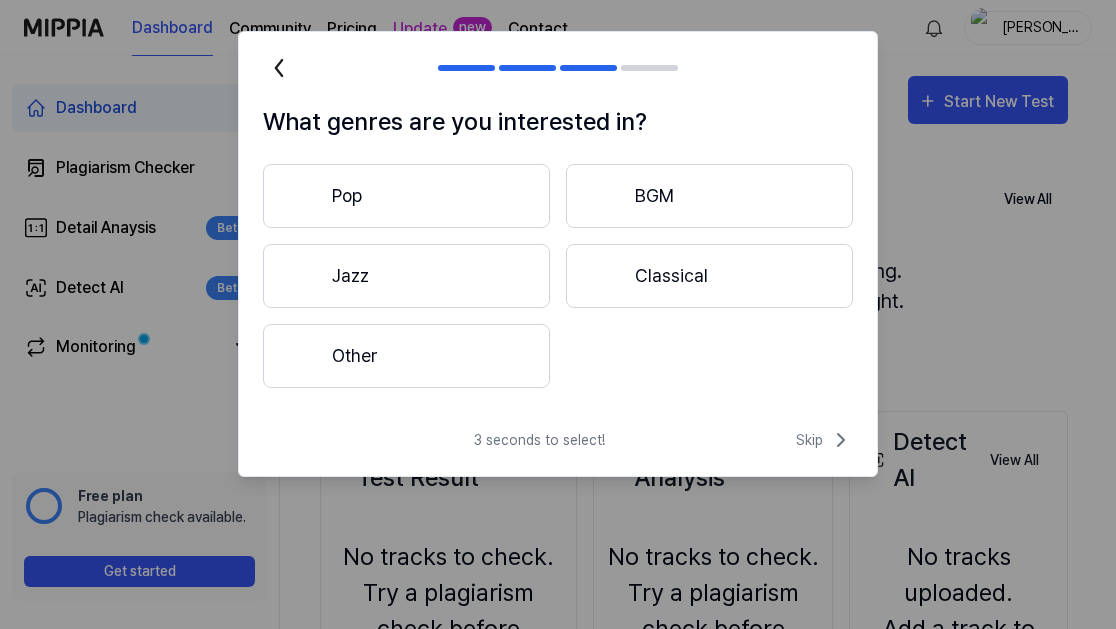 click on "Pop" at bounding box center (406, 196) 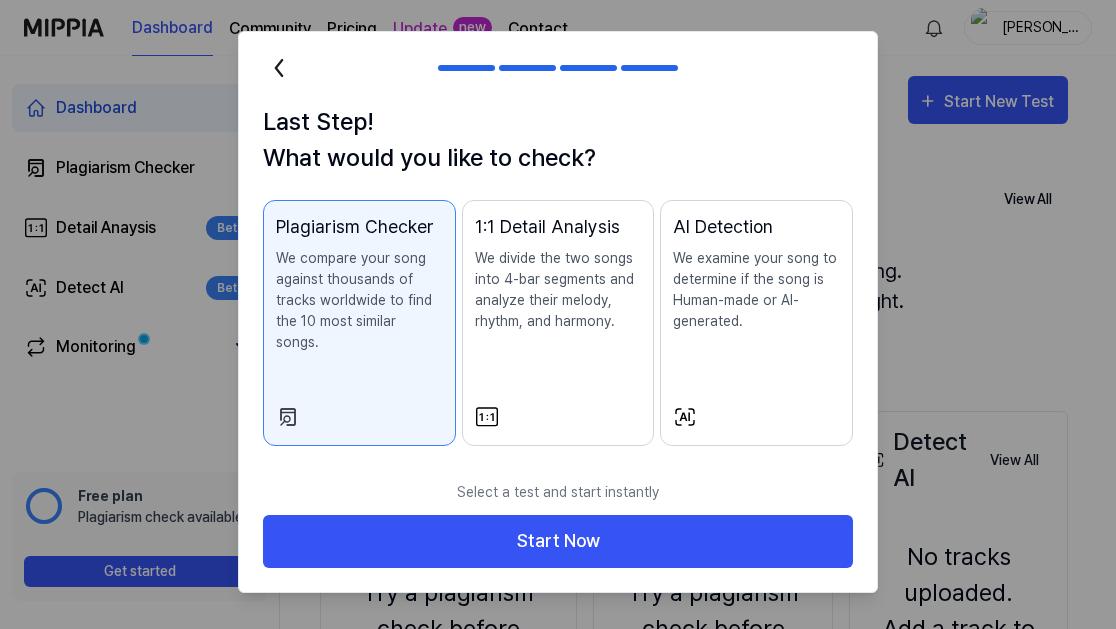 click on "1:1 Detail Analysis We divide the two songs into 4-bar segments and analyze their melody, rhythm, and harmony." at bounding box center (558, 292) 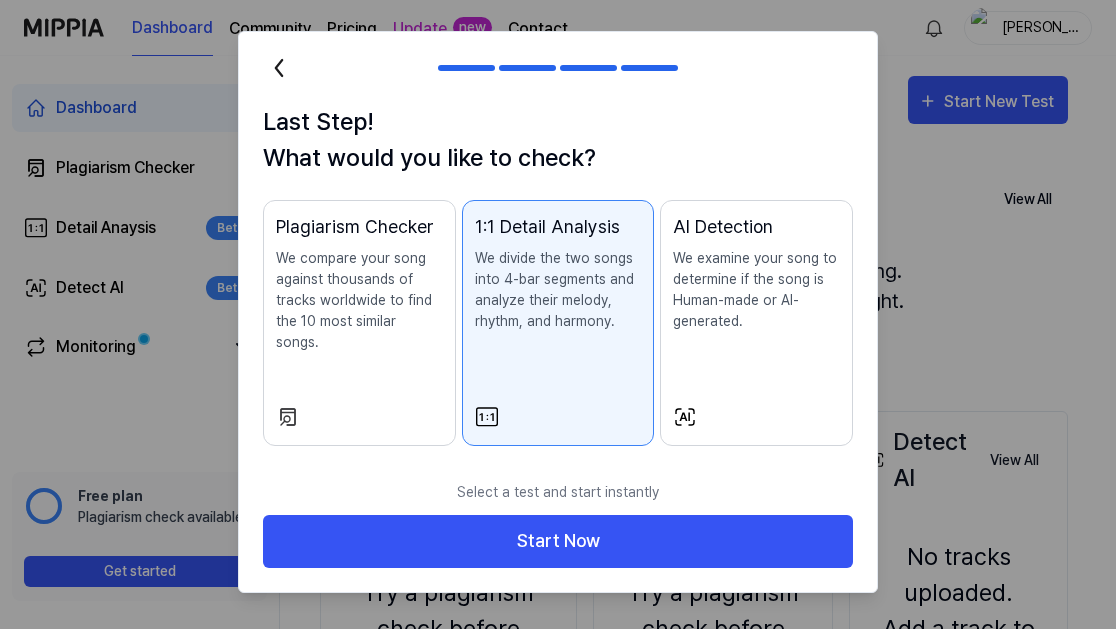 click on "Plagiarism Checker We compare your song against thousands of tracks worldwide to find the 10 most similar songs." at bounding box center [359, 303] 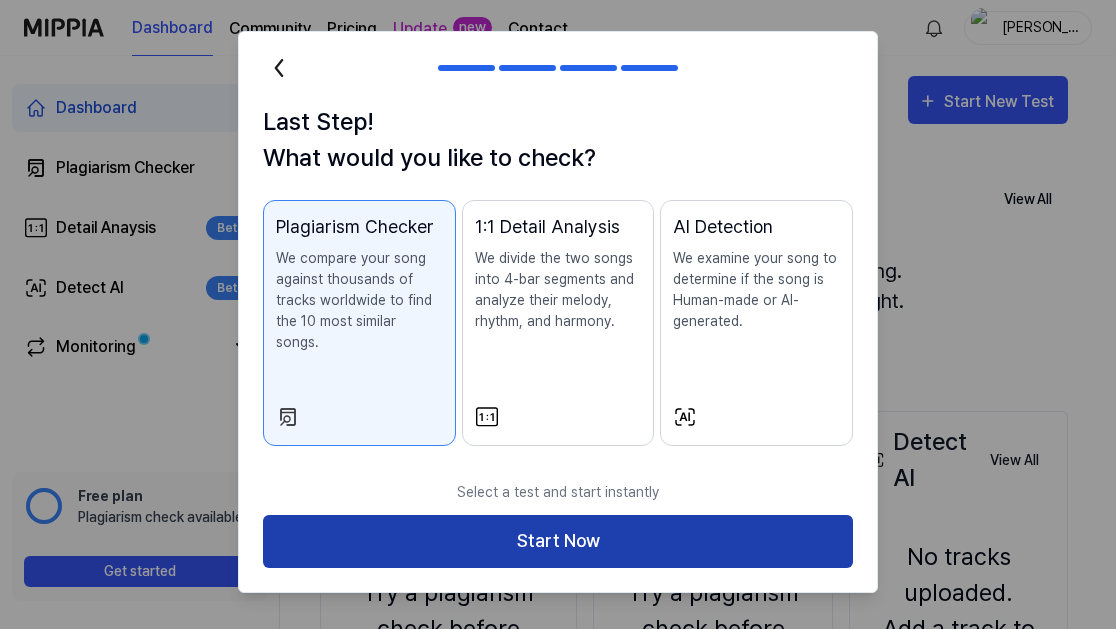 click on "Start Now" at bounding box center (558, 541) 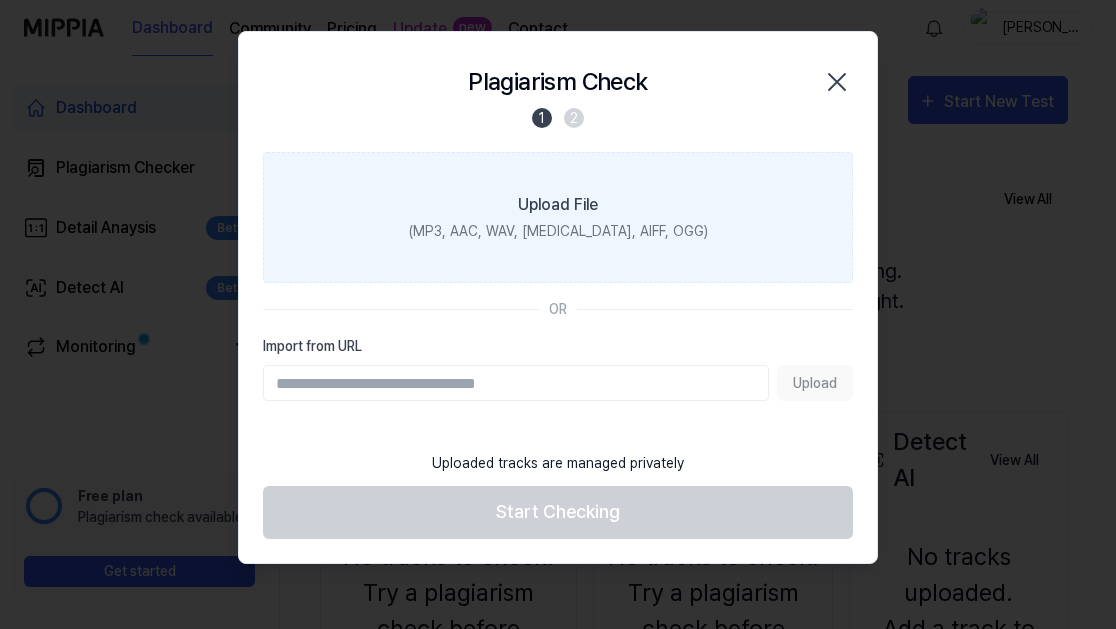 click on "Upload File (MP3, AAC, WAV, FLAC, AIFF, OGG)" at bounding box center [558, 217] 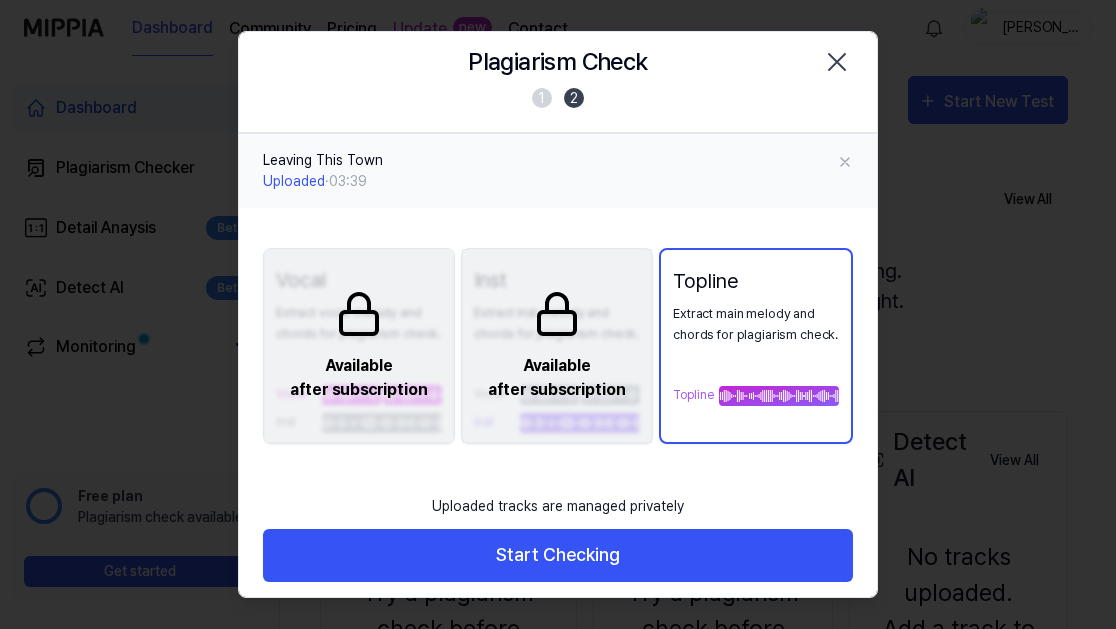 scroll, scrollTop: 28, scrollLeft: 0, axis: vertical 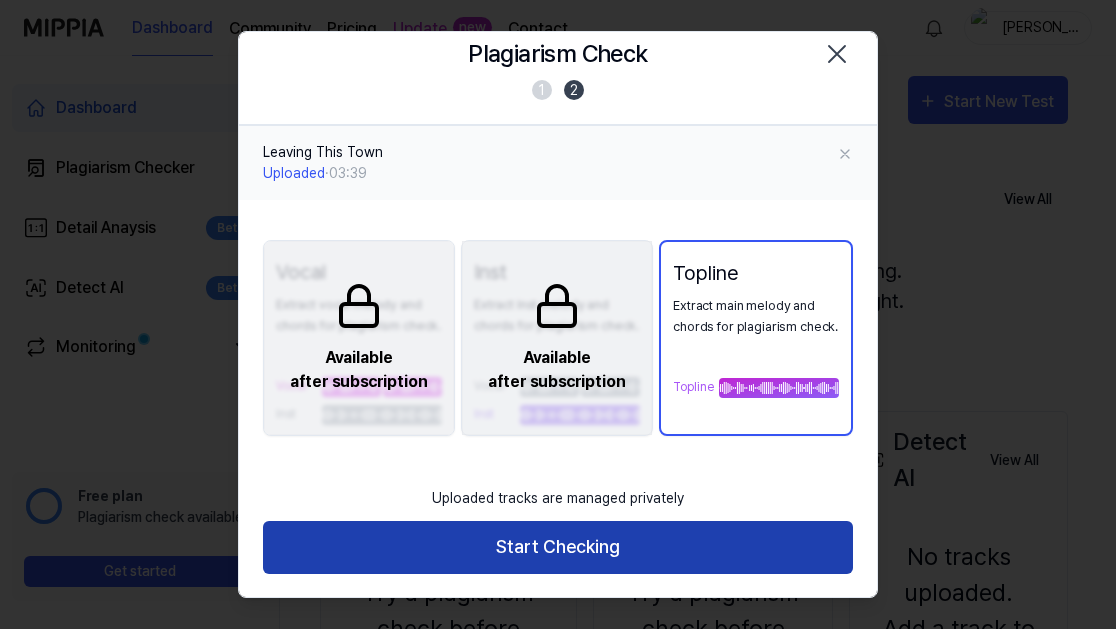 click on "Start Checking" at bounding box center (558, 547) 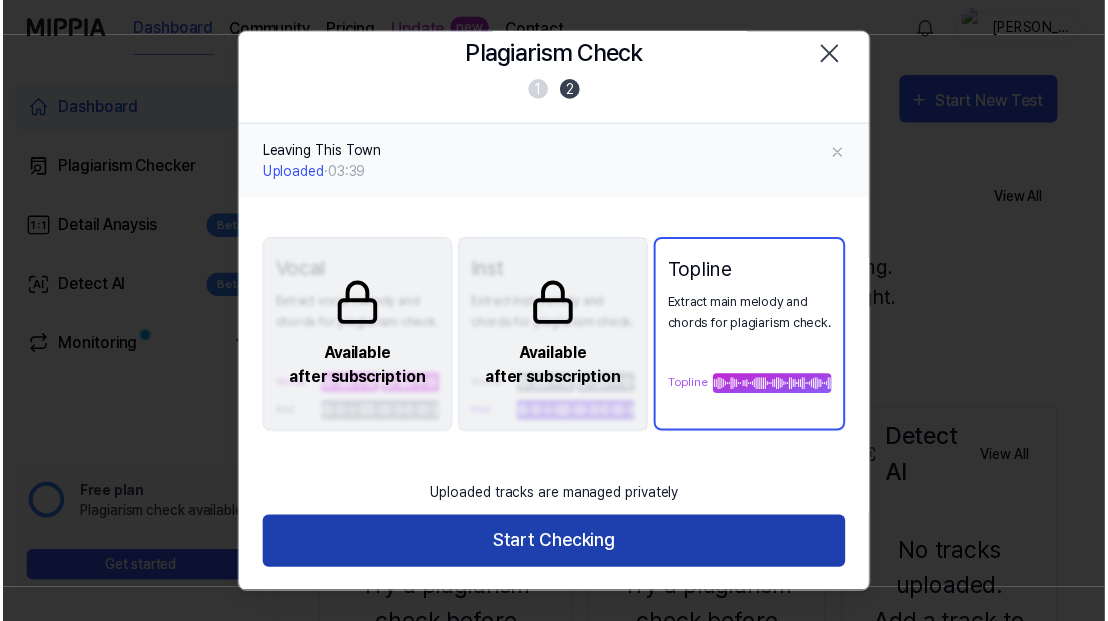 scroll, scrollTop: 0, scrollLeft: 0, axis: both 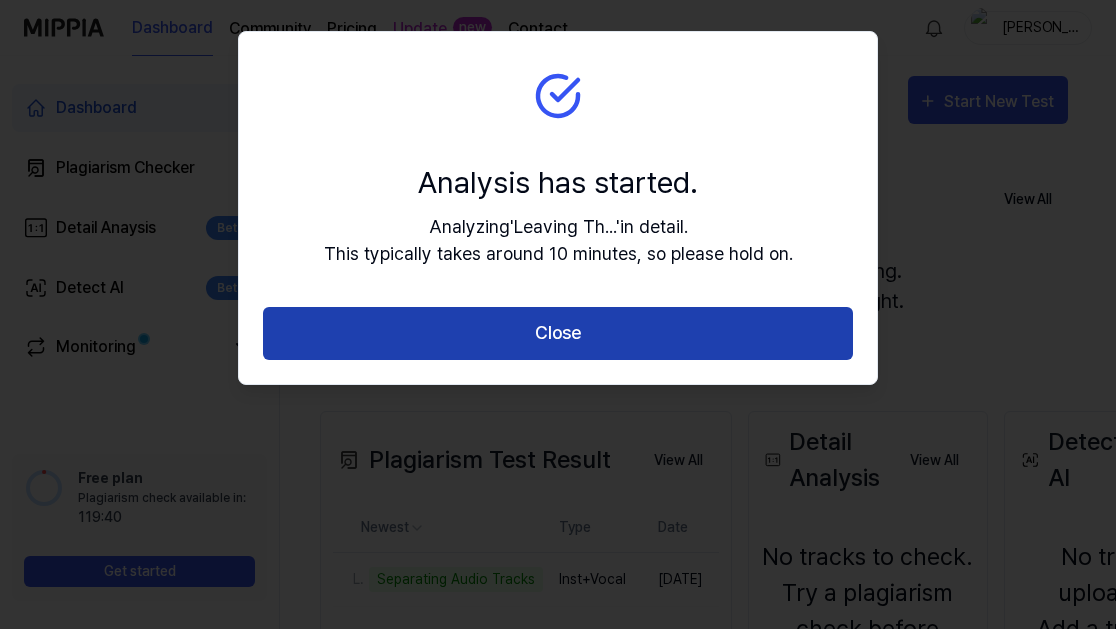 click on "Close" at bounding box center [558, 333] 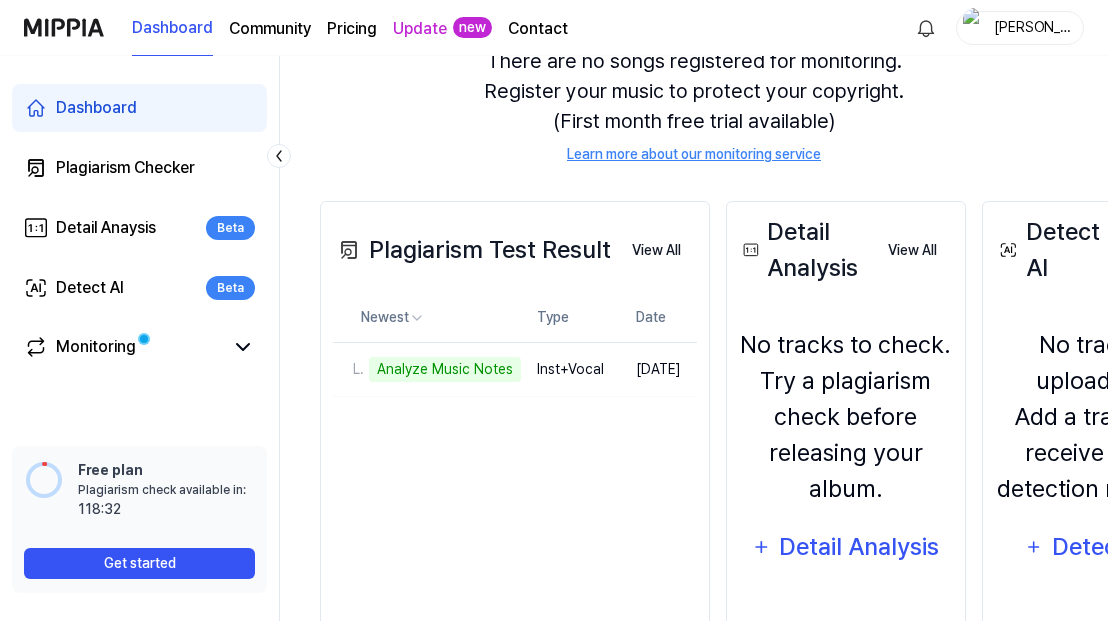 scroll, scrollTop: 302, scrollLeft: 0, axis: vertical 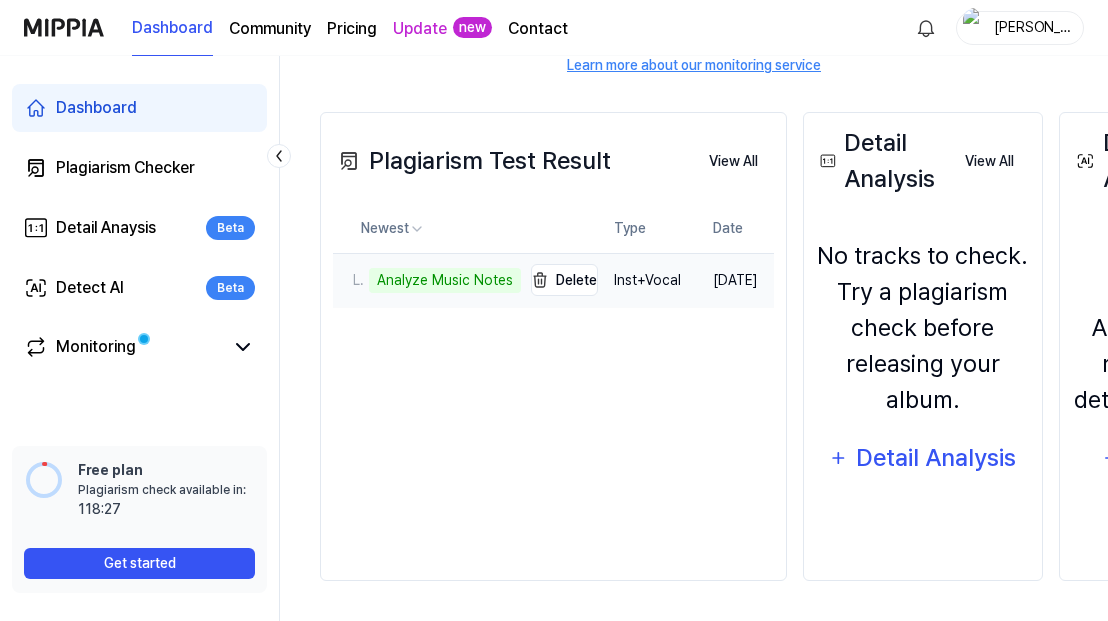 click on "Analyze Music Notes" at bounding box center (445, 280) 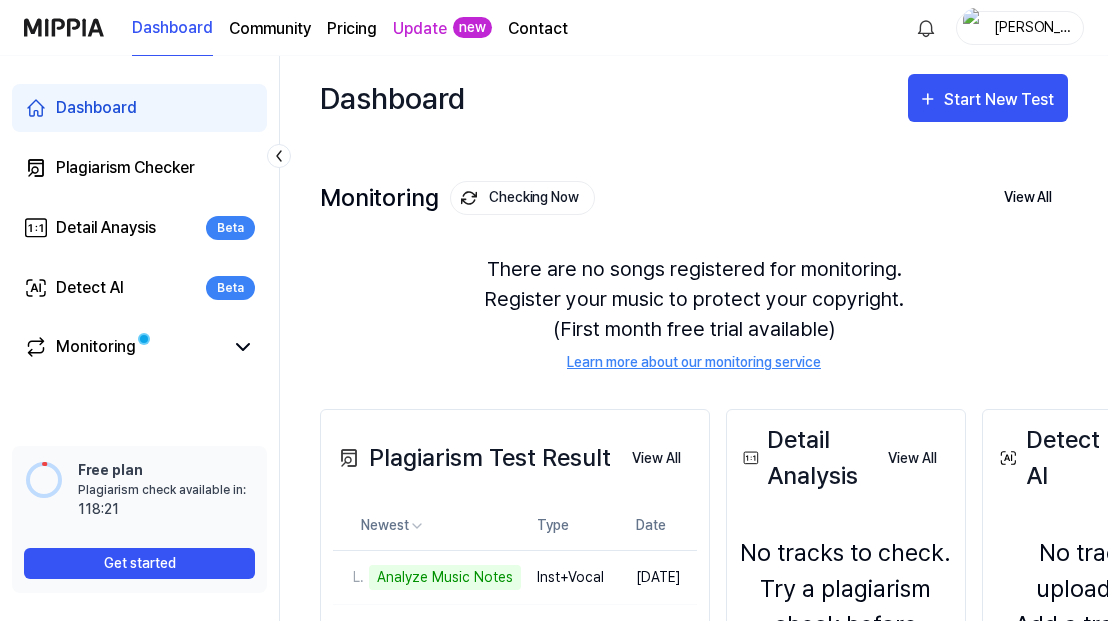 scroll, scrollTop: 0, scrollLeft: 0, axis: both 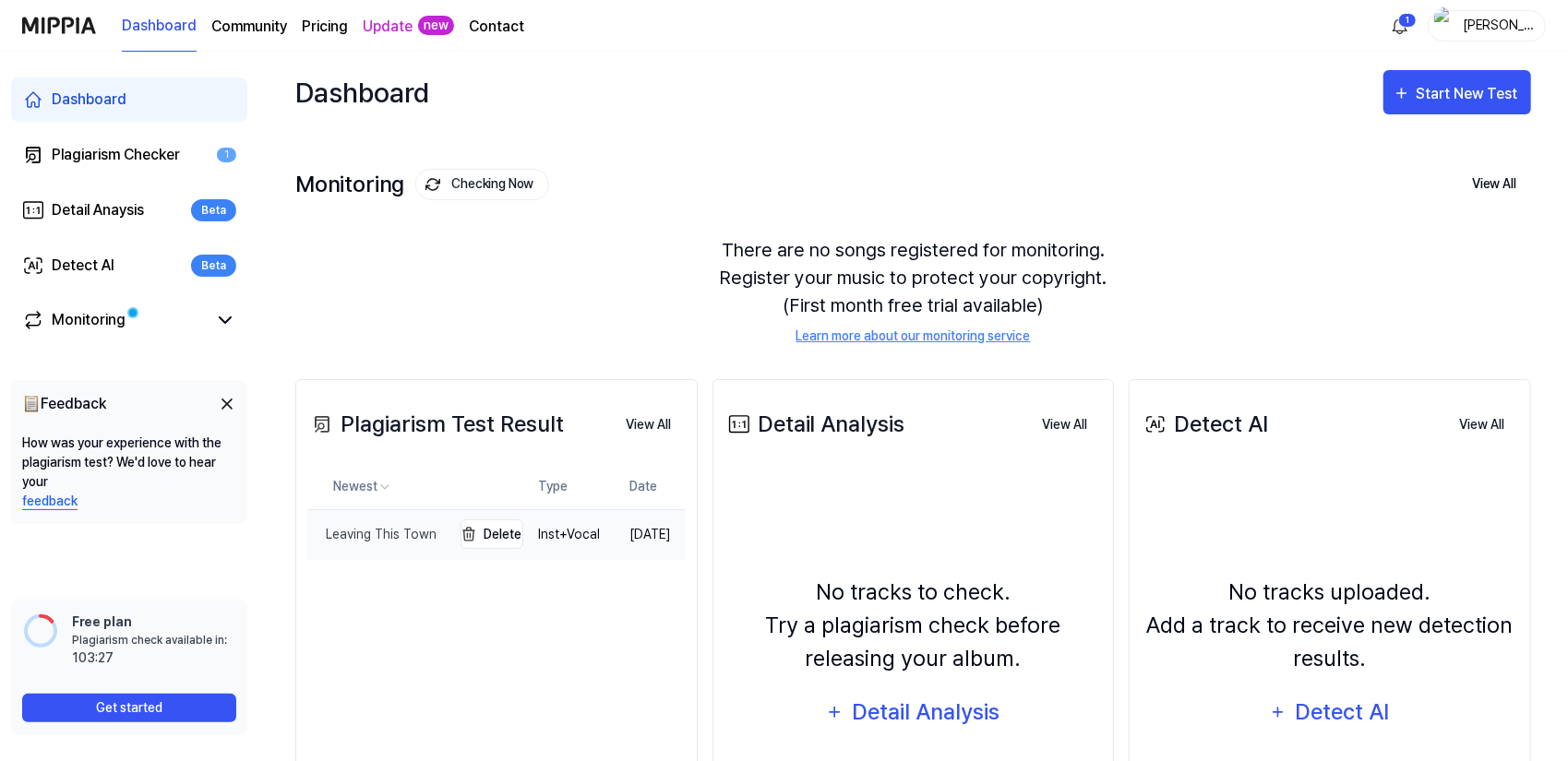 click on "Leaving This Town" at bounding box center (372, 534) 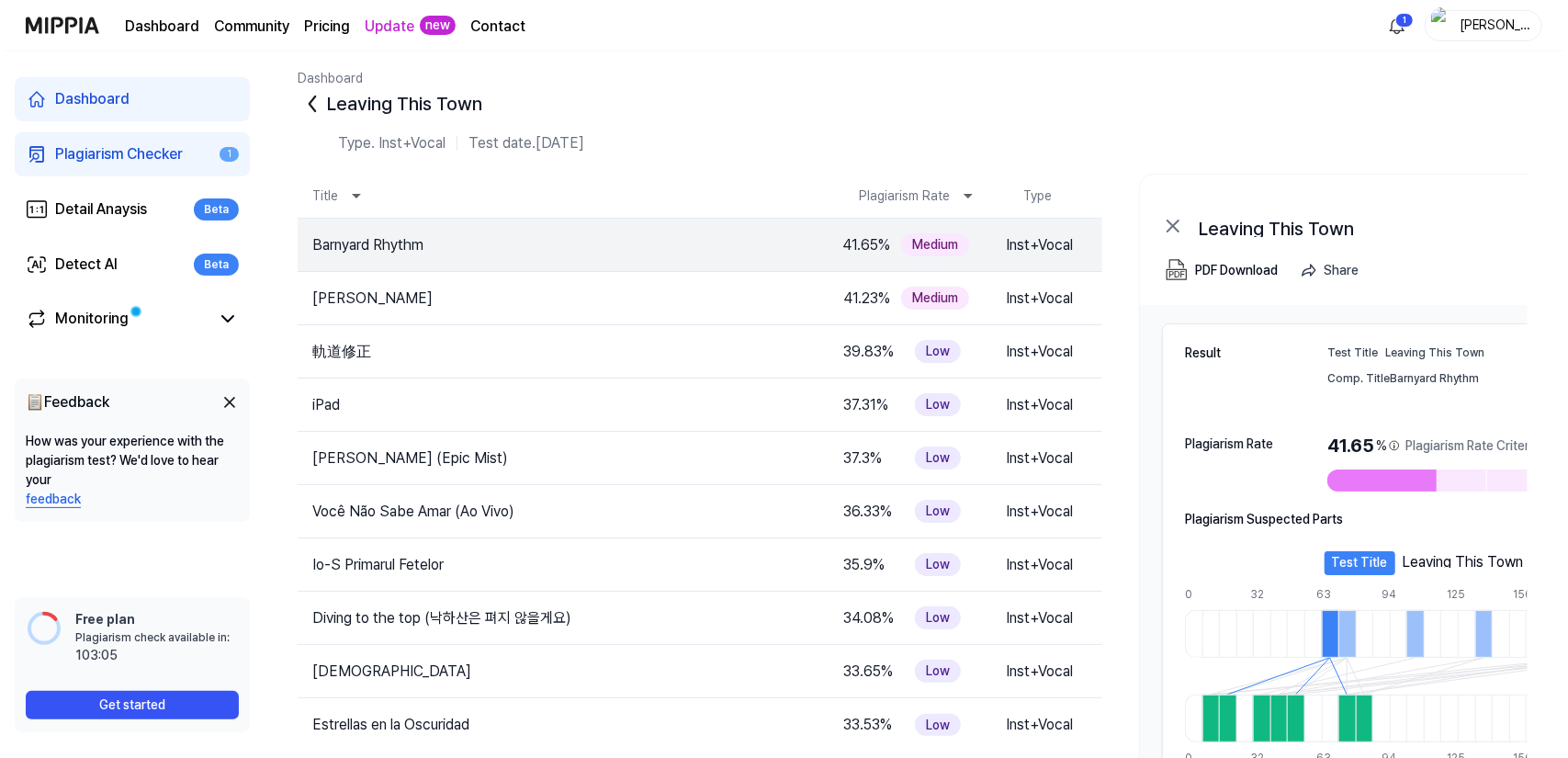 scroll, scrollTop: 0, scrollLeft: 0, axis: both 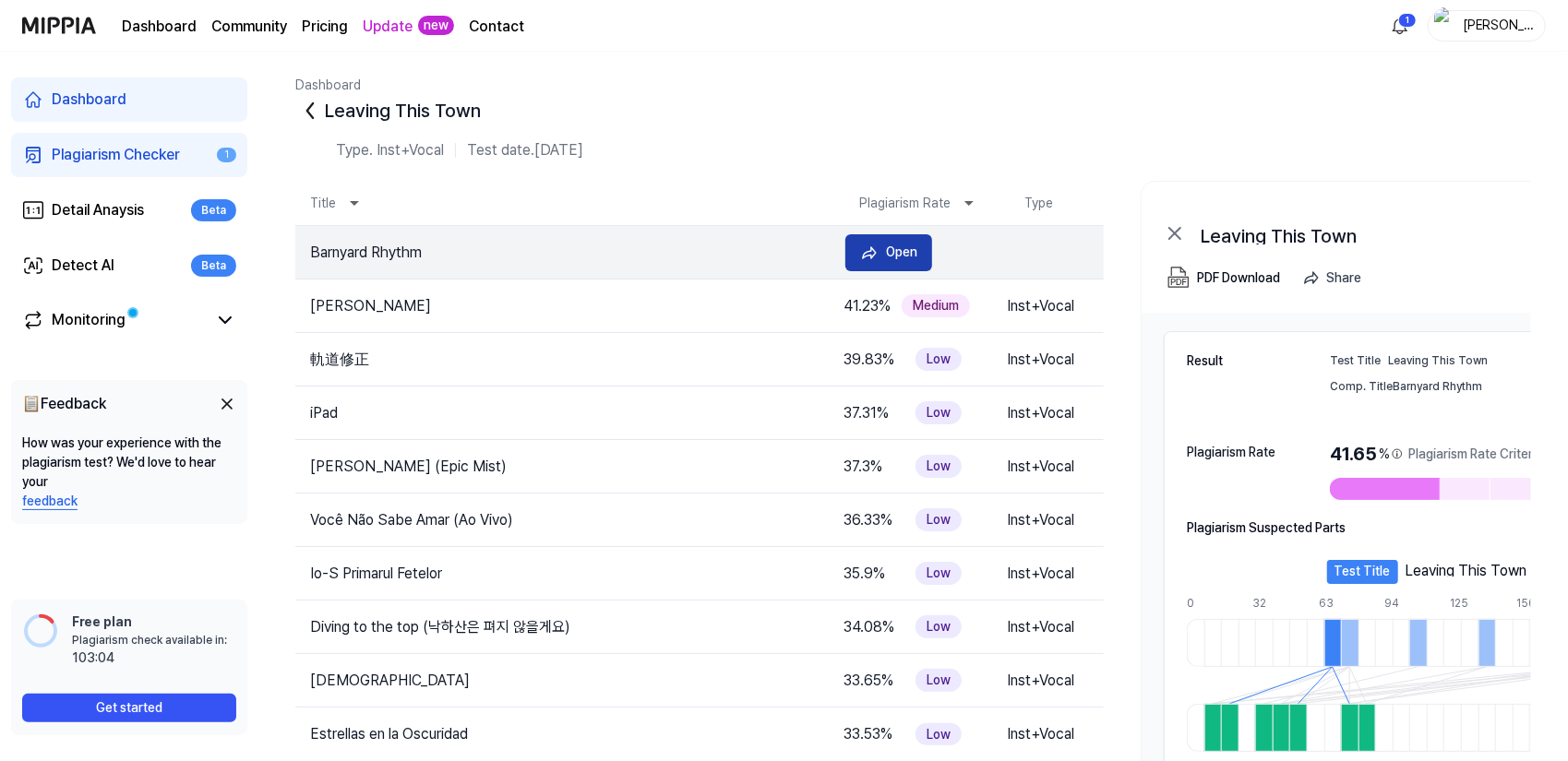click on "Open" at bounding box center [902, 252] 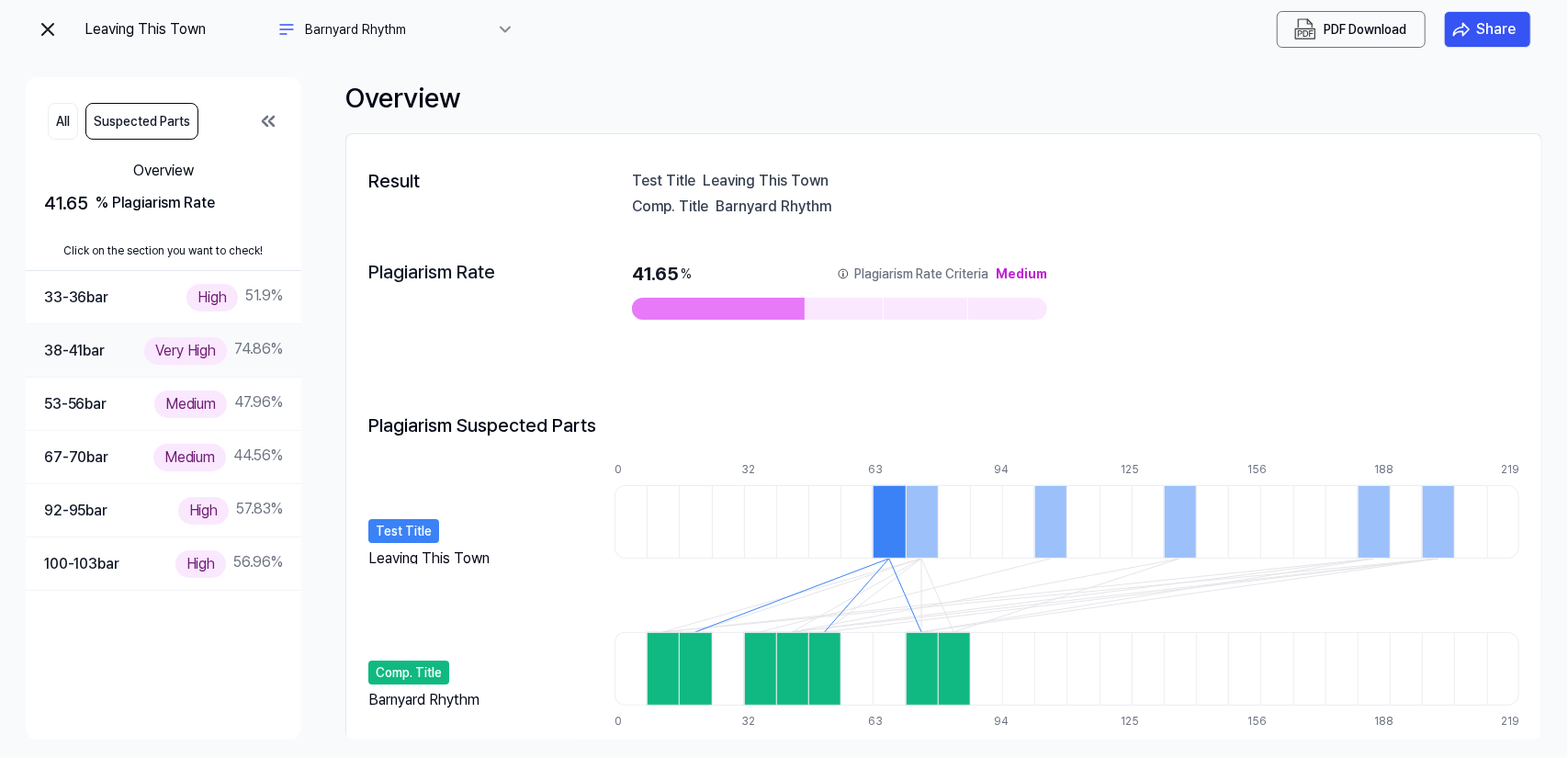 click on "38-41  bar Very High 74.86 %" at bounding box center (164, 350) 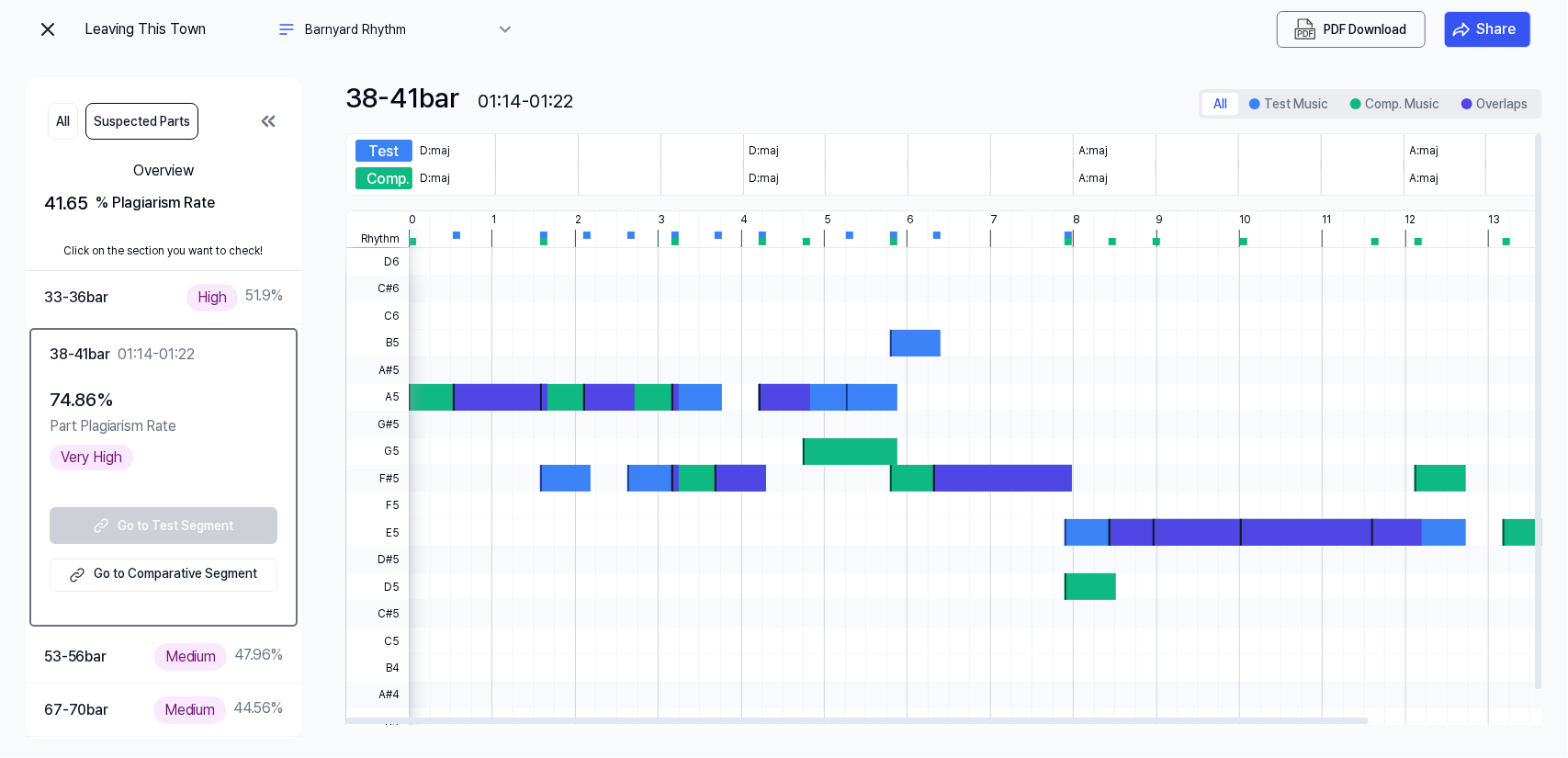 click on "Test Music" at bounding box center [384, 151] 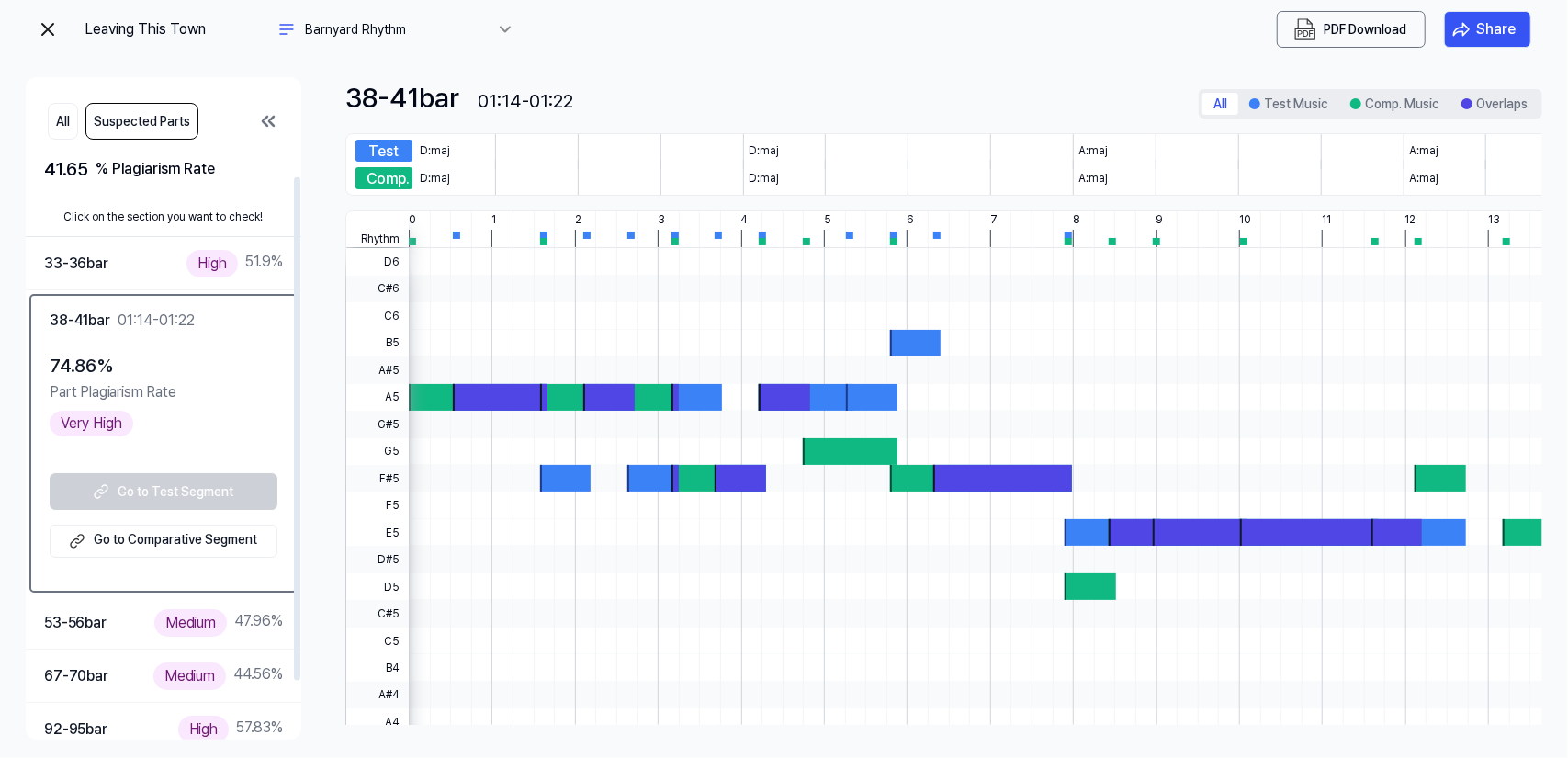 scroll, scrollTop: 0, scrollLeft: 0, axis: both 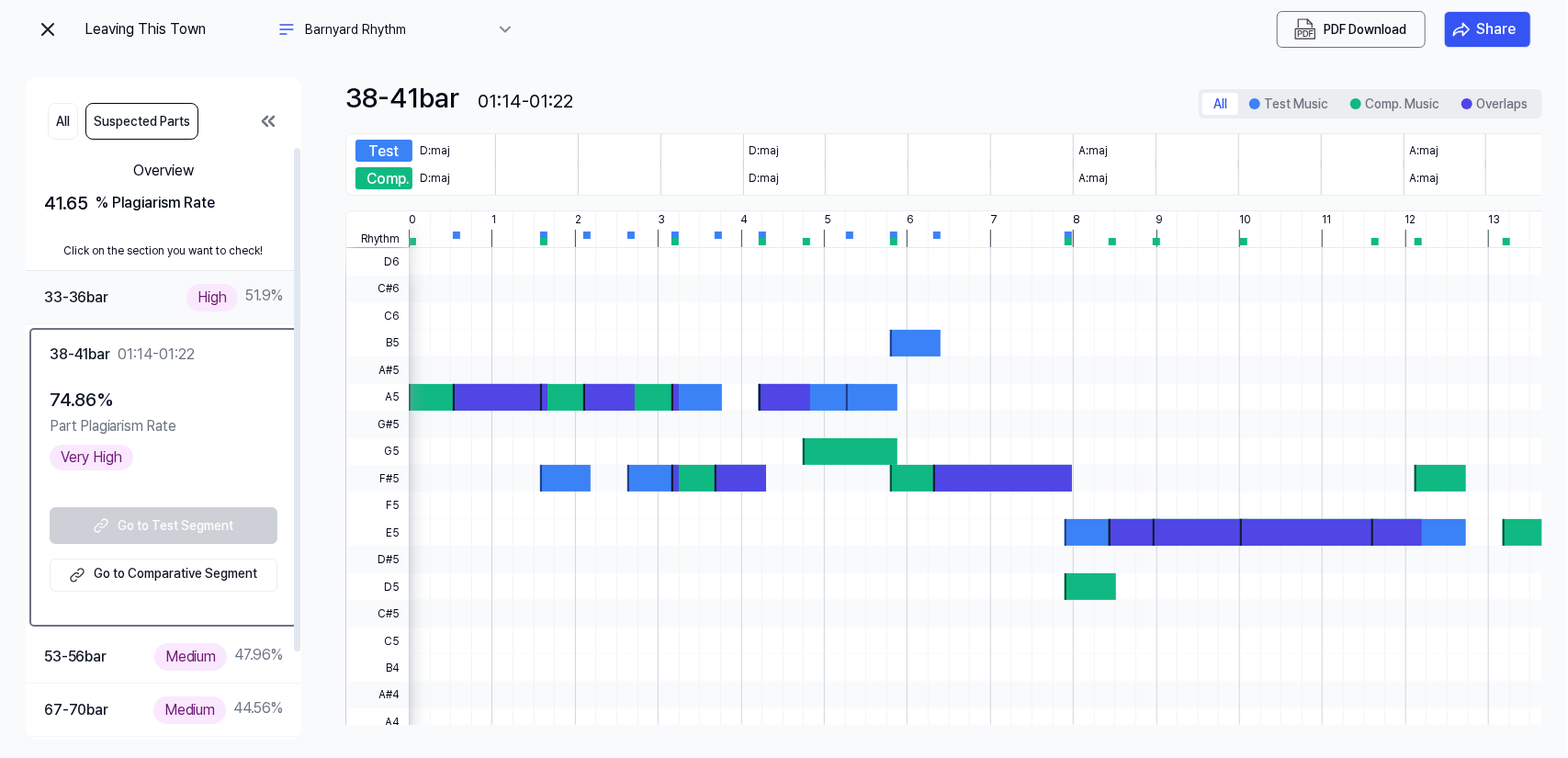 click on "33-36  bar High 51.9 %" at bounding box center (164, 297) 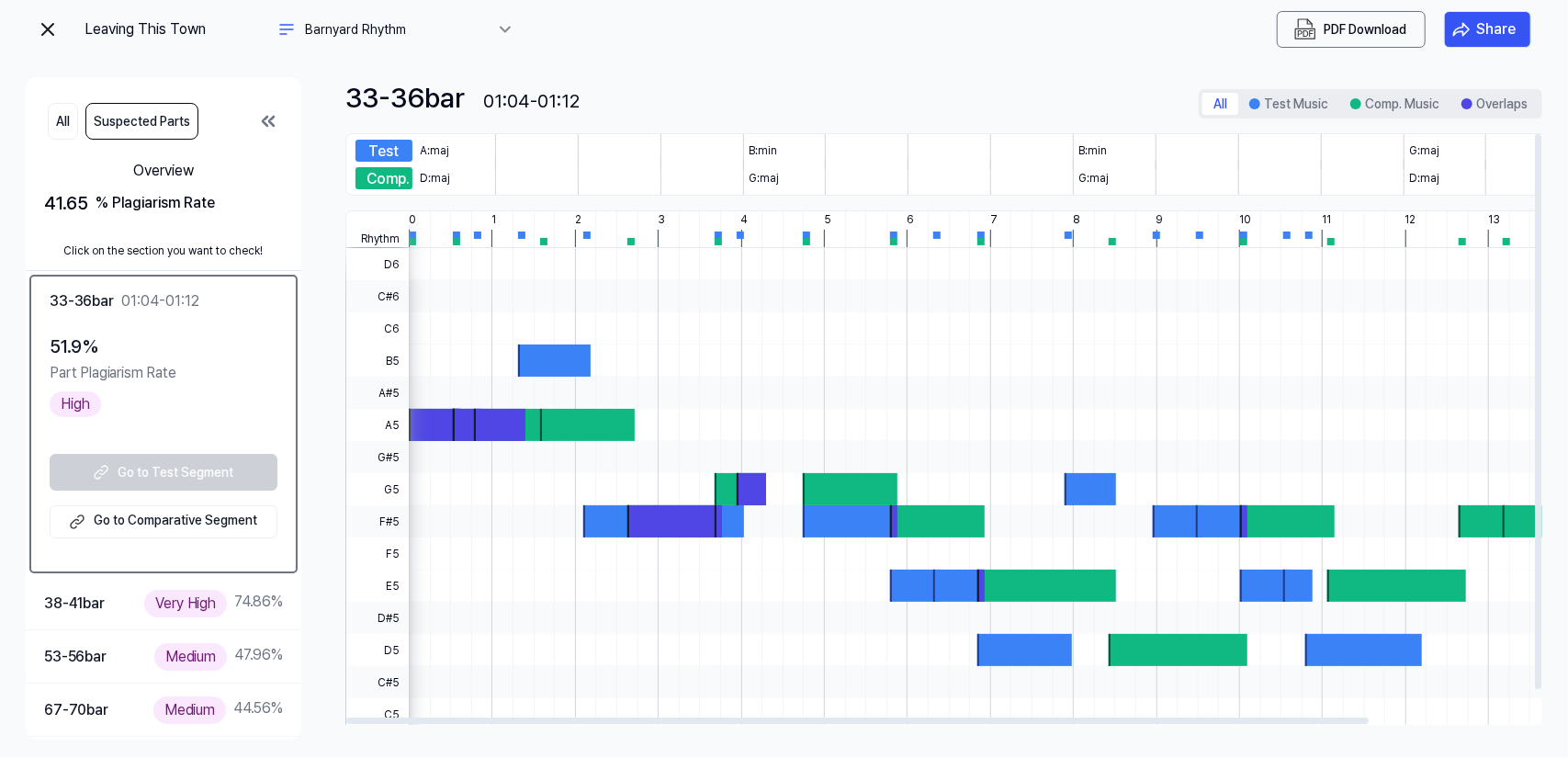 click at bounding box center [587, 424] 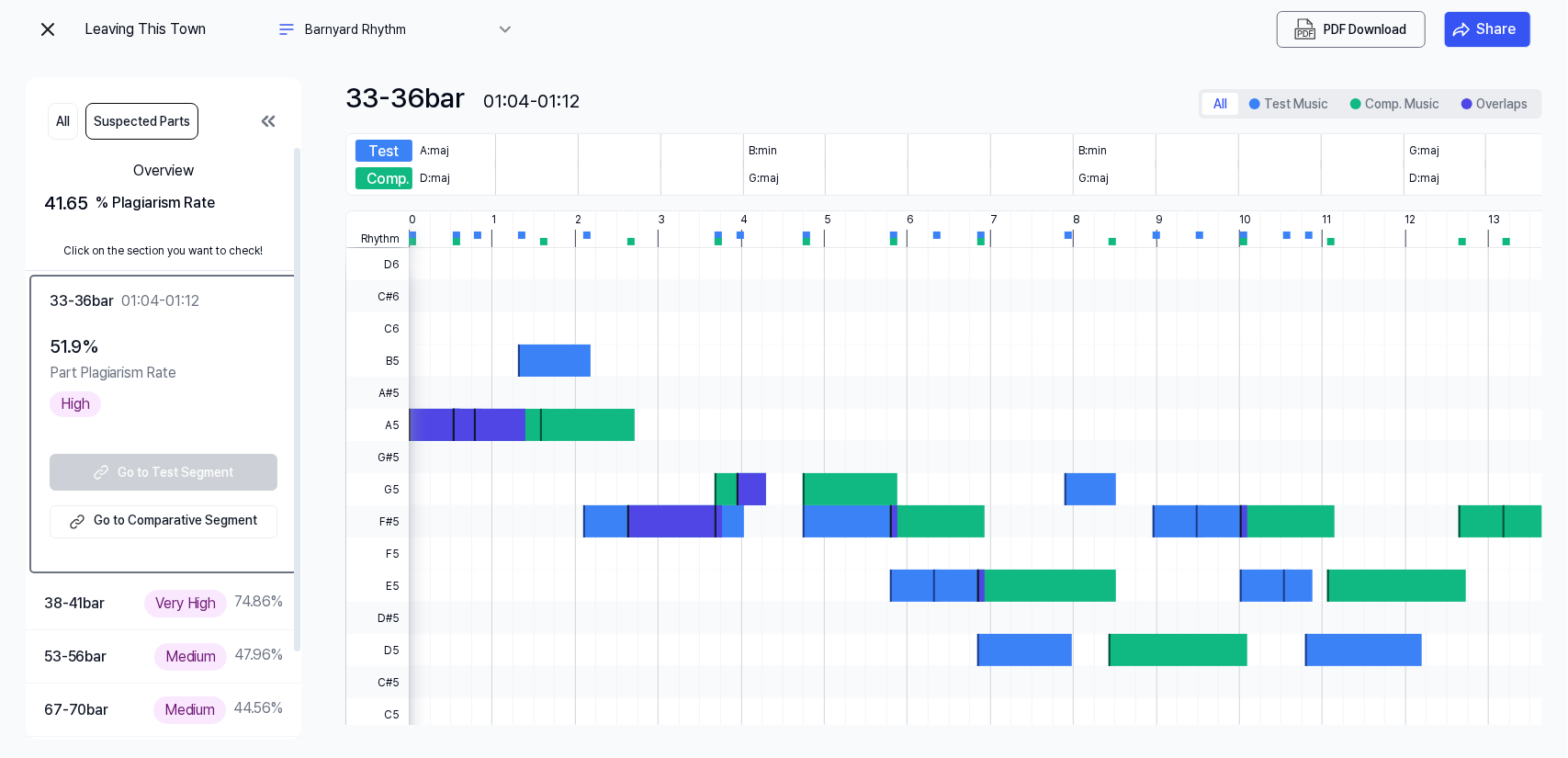 click on "Suspected Parts" at bounding box center [141, 121] 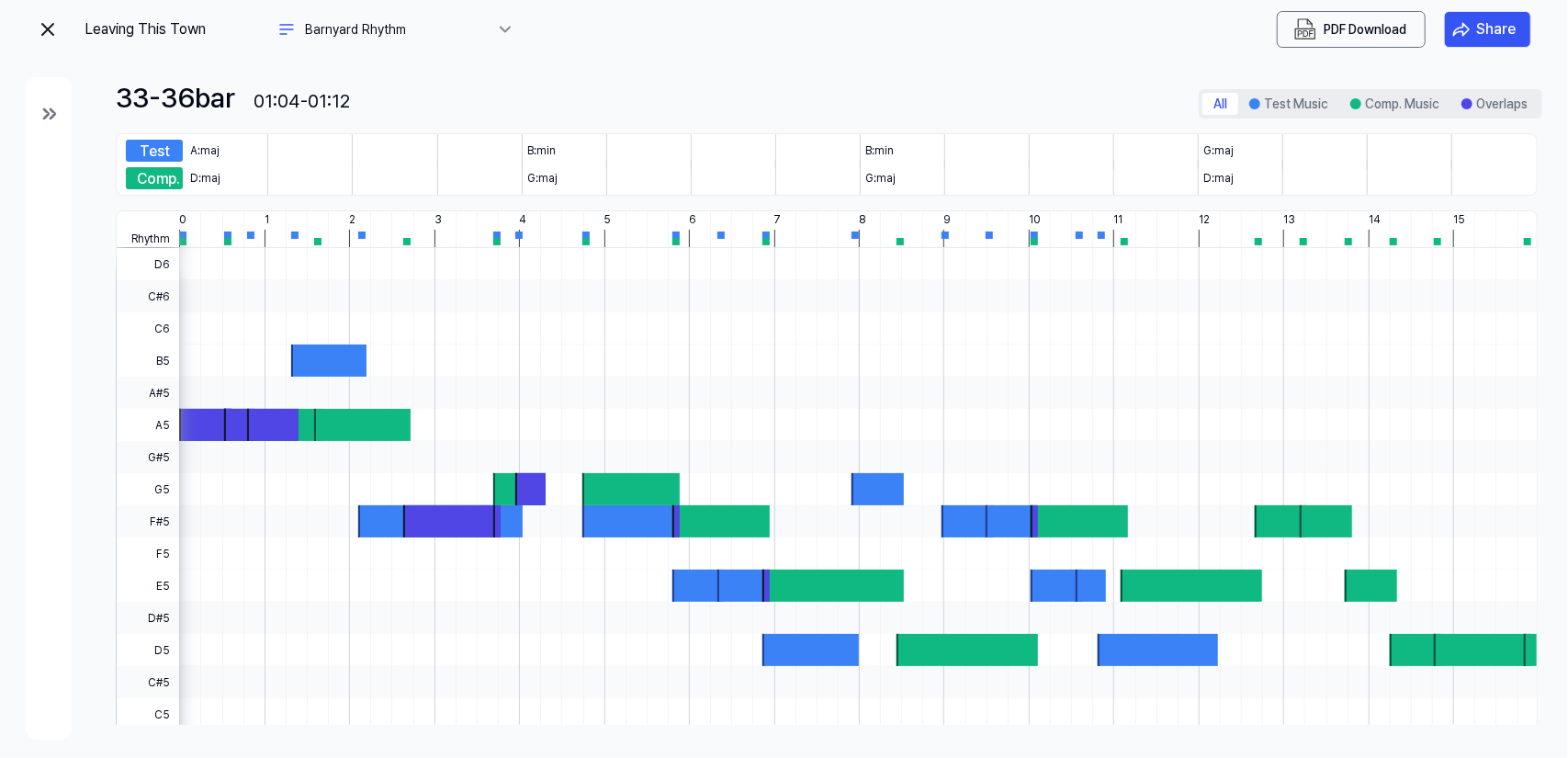 click 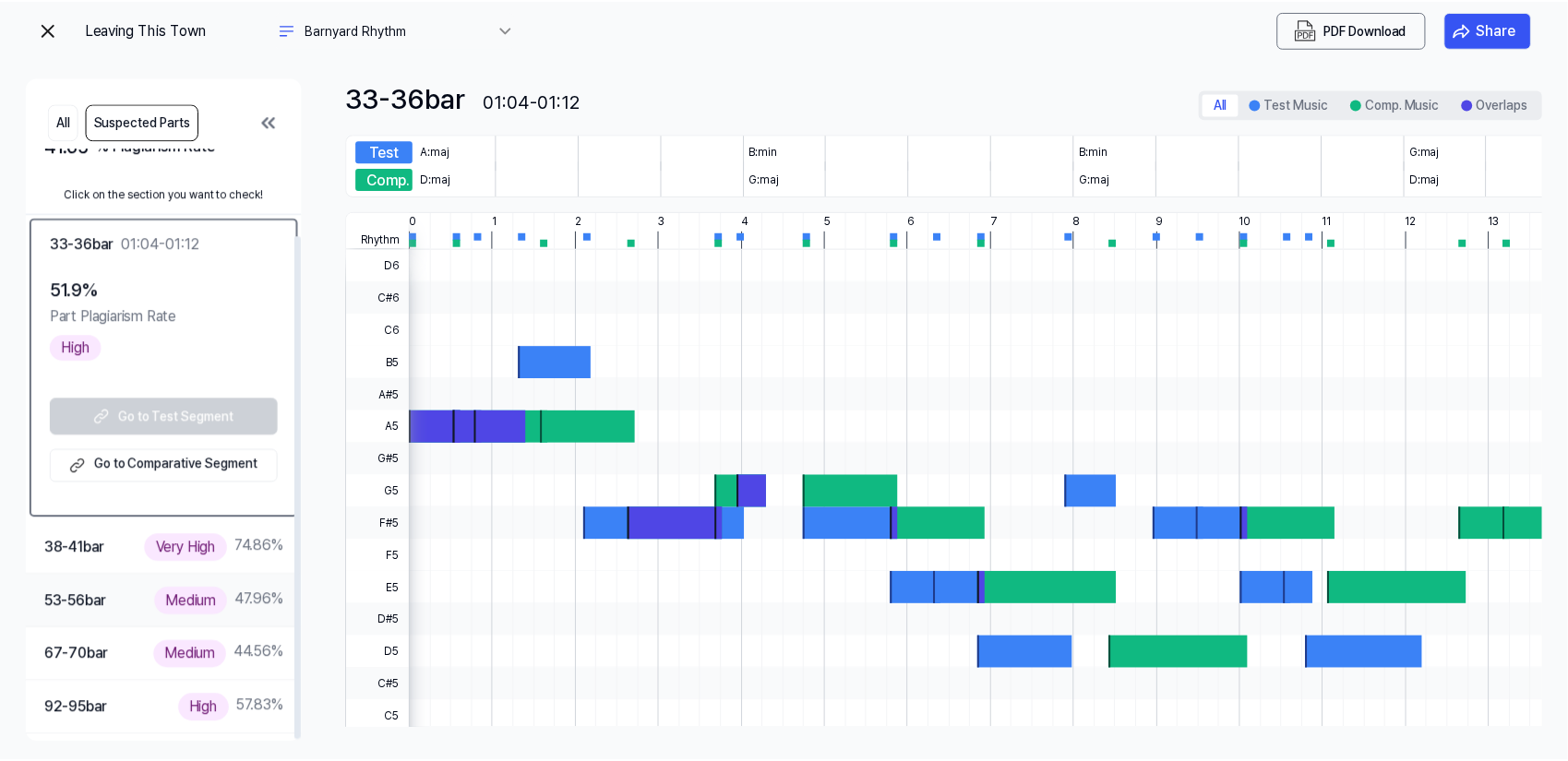 scroll, scrollTop: 103, scrollLeft: 0, axis: vertical 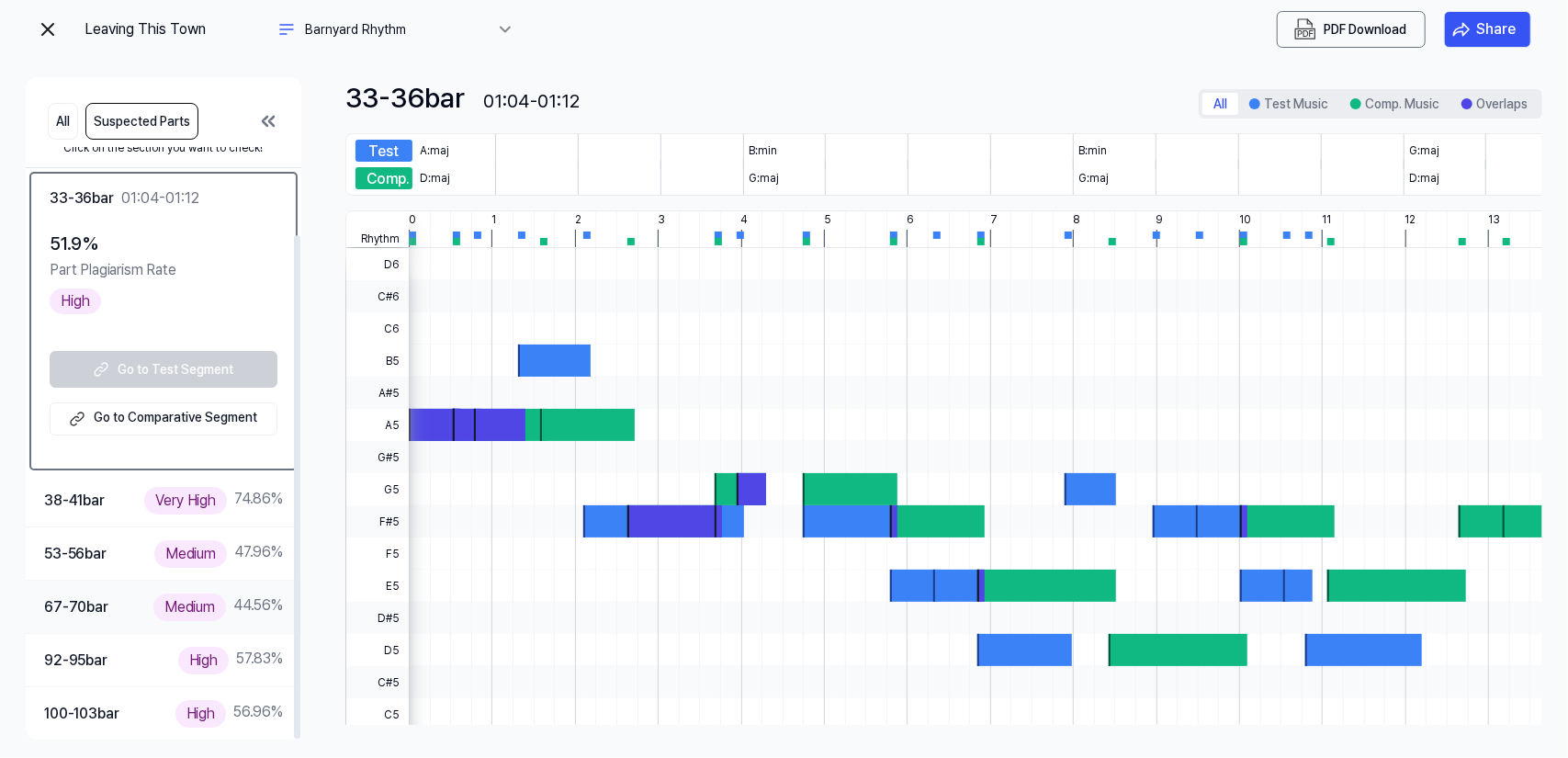 click on "67-70  bar Medium 44.56 %" at bounding box center (164, 606) 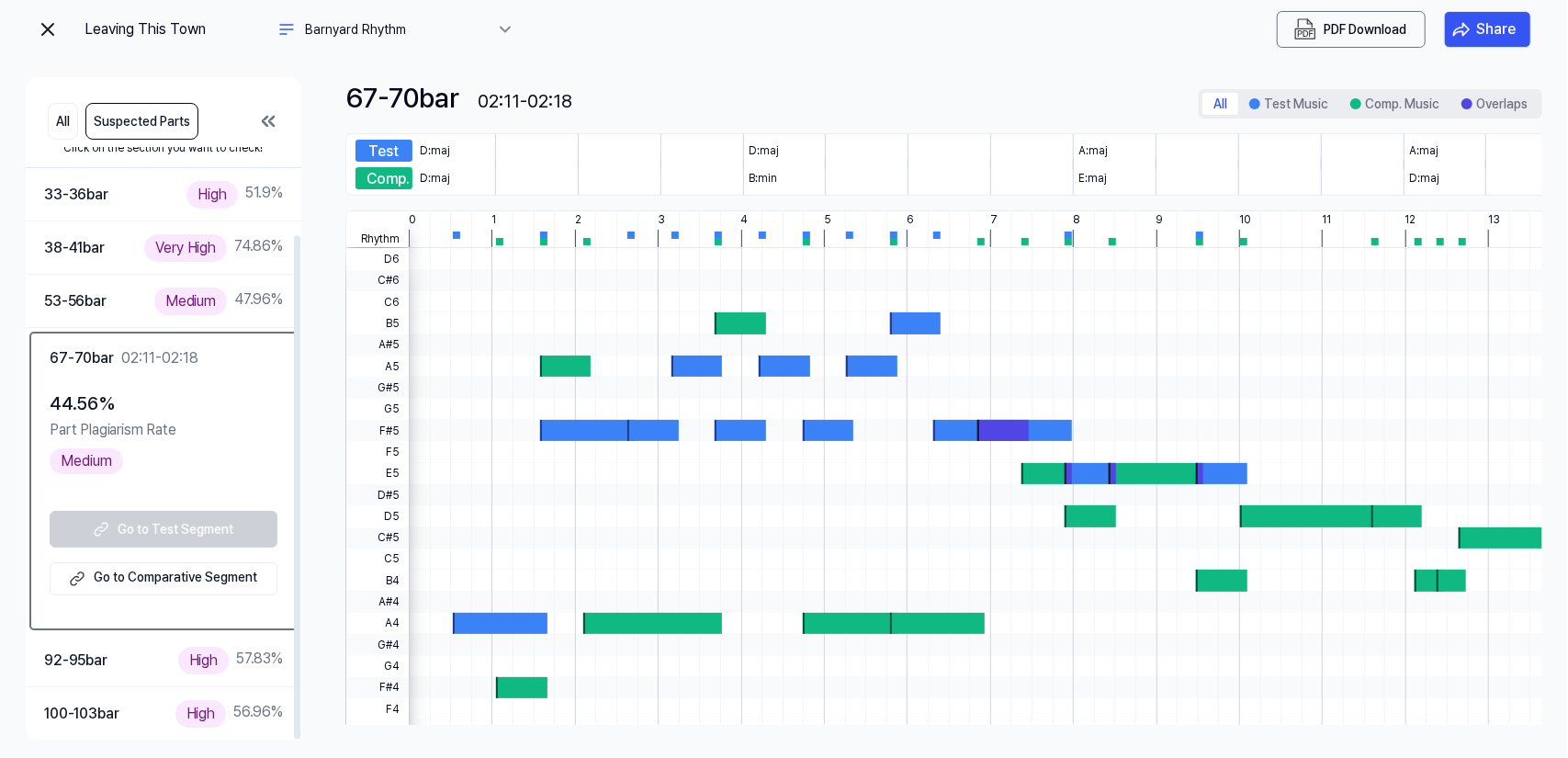 click at bounding box center [48, 29] 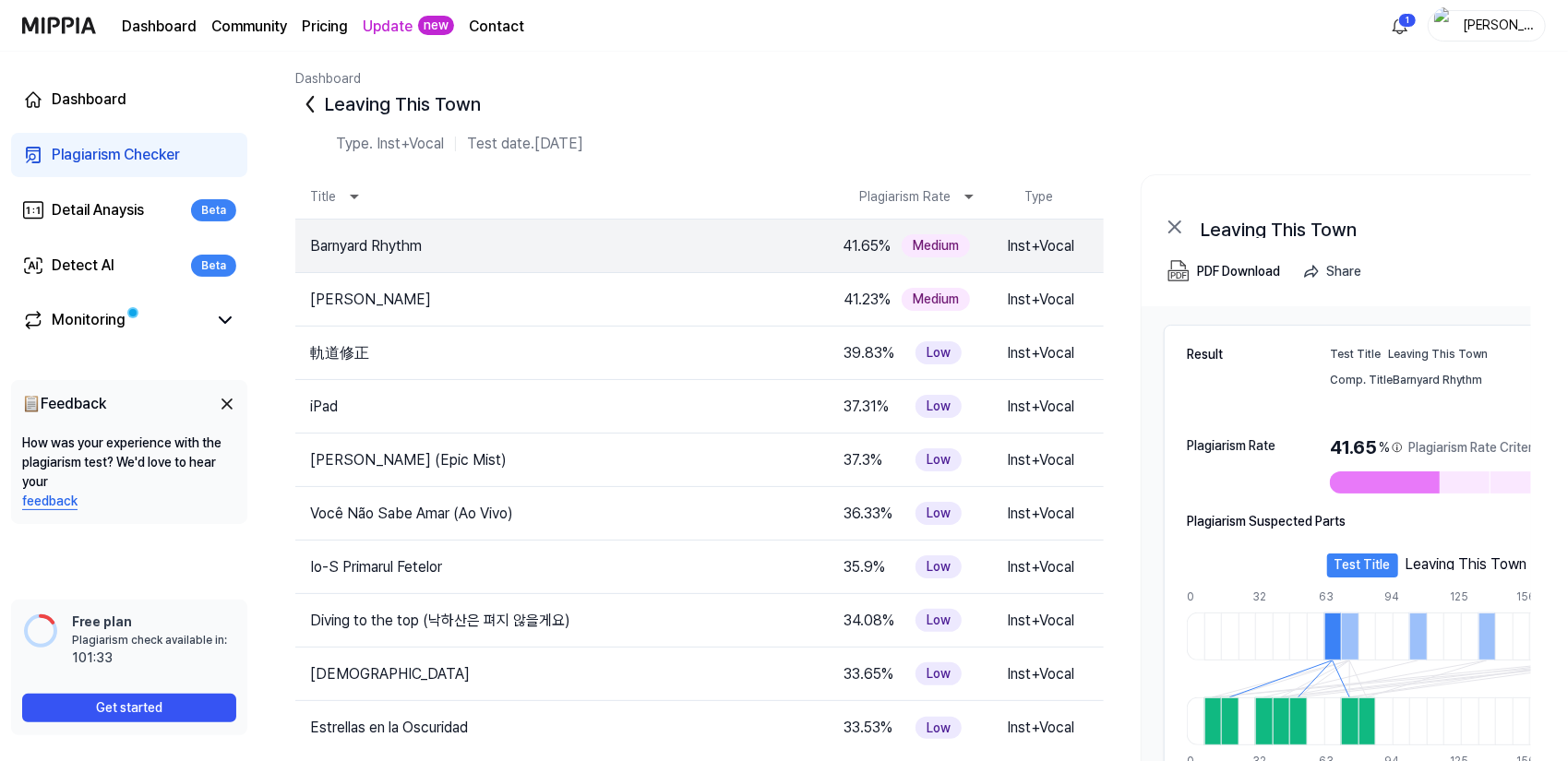 scroll, scrollTop: 0, scrollLeft: 0, axis: both 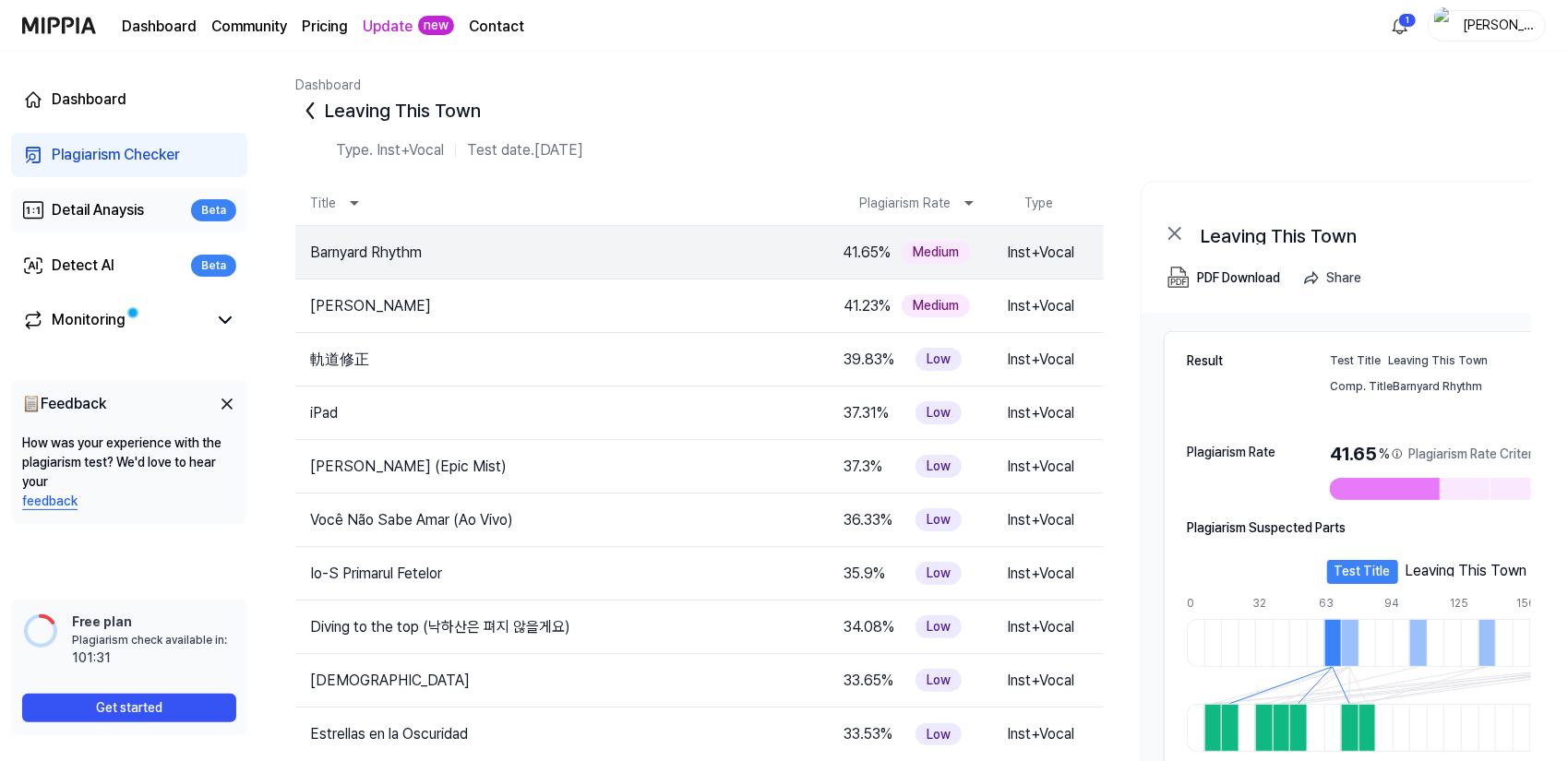 click on "Detail Anaysis" at bounding box center (98, 210) 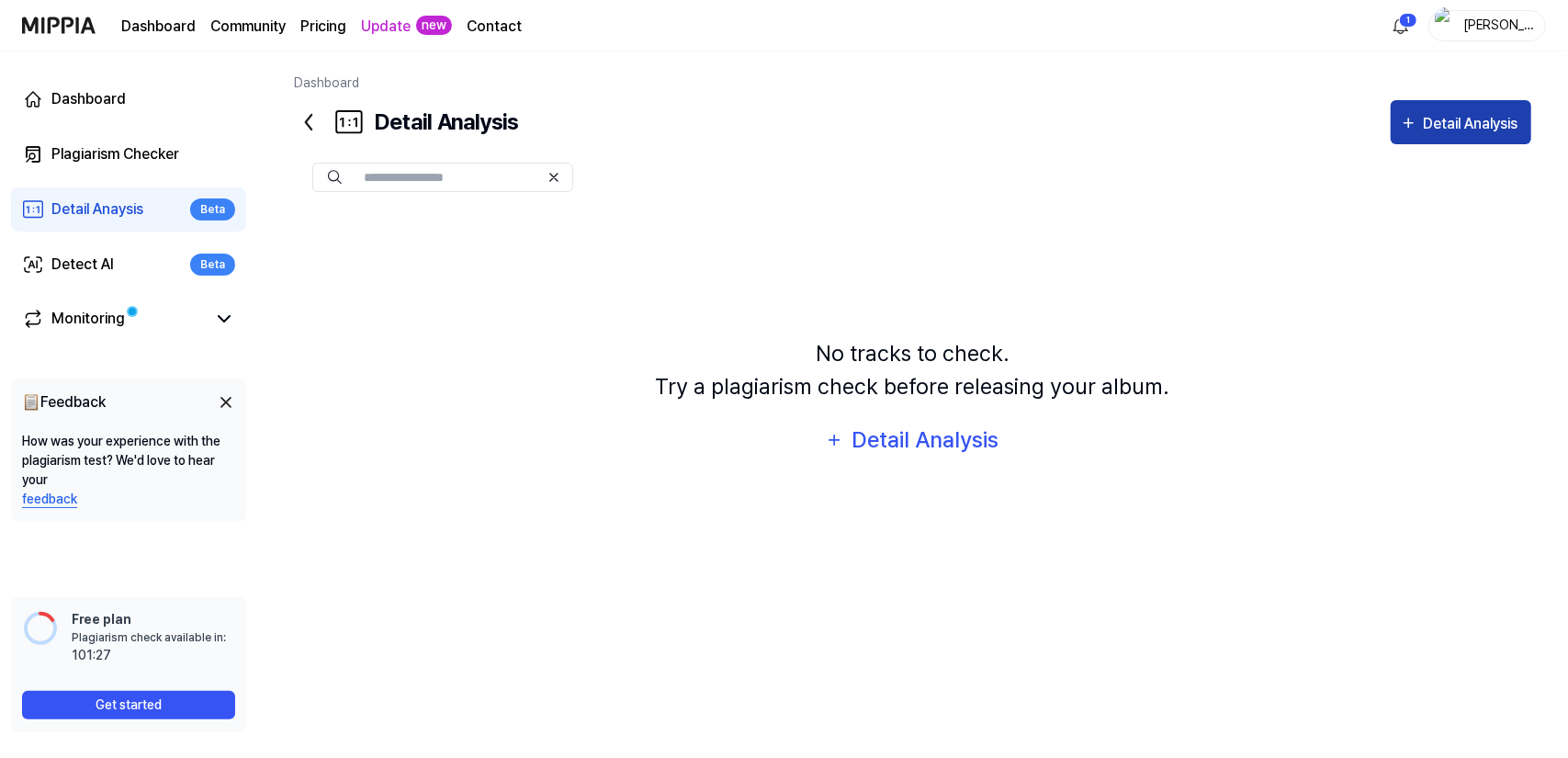 click on "Detail Analysis" at bounding box center [1473, 124] 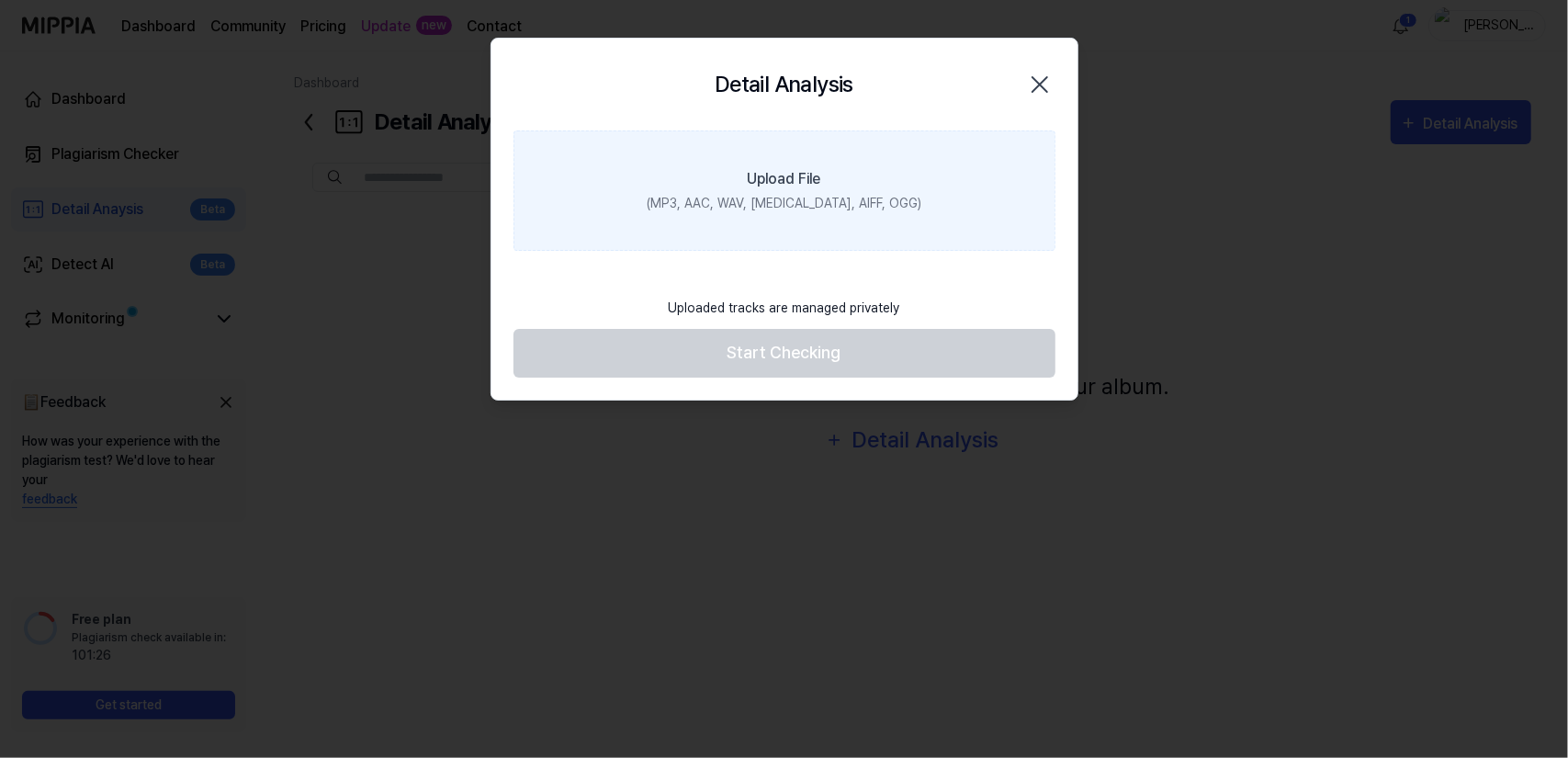 click on "(MP3, AAC, WAV, FLAC, AIFF, OGG)" at bounding box center [784, 203] 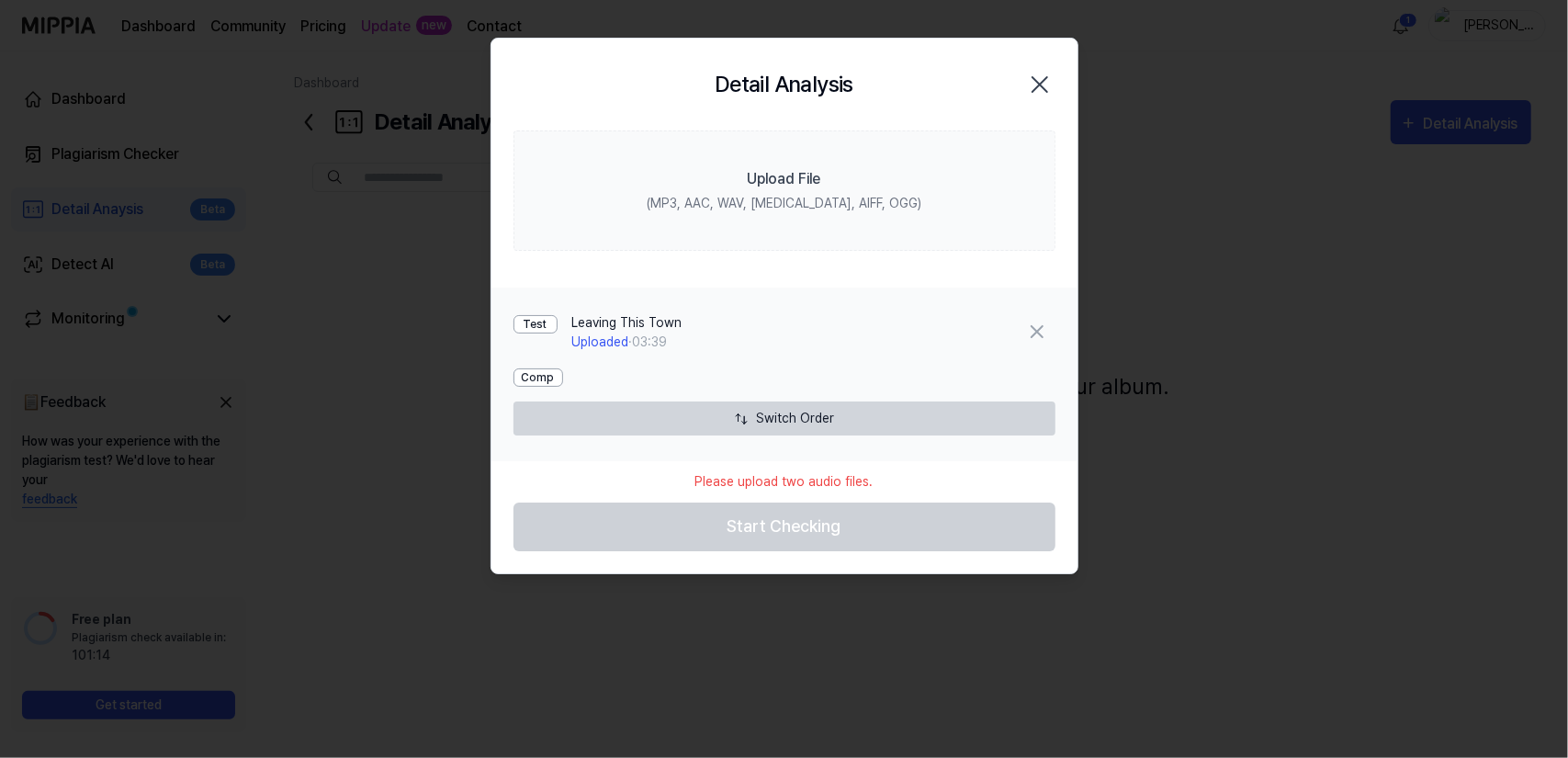 click on "Please upload two audio files. Start Checking" at bounding box center [784, 506] 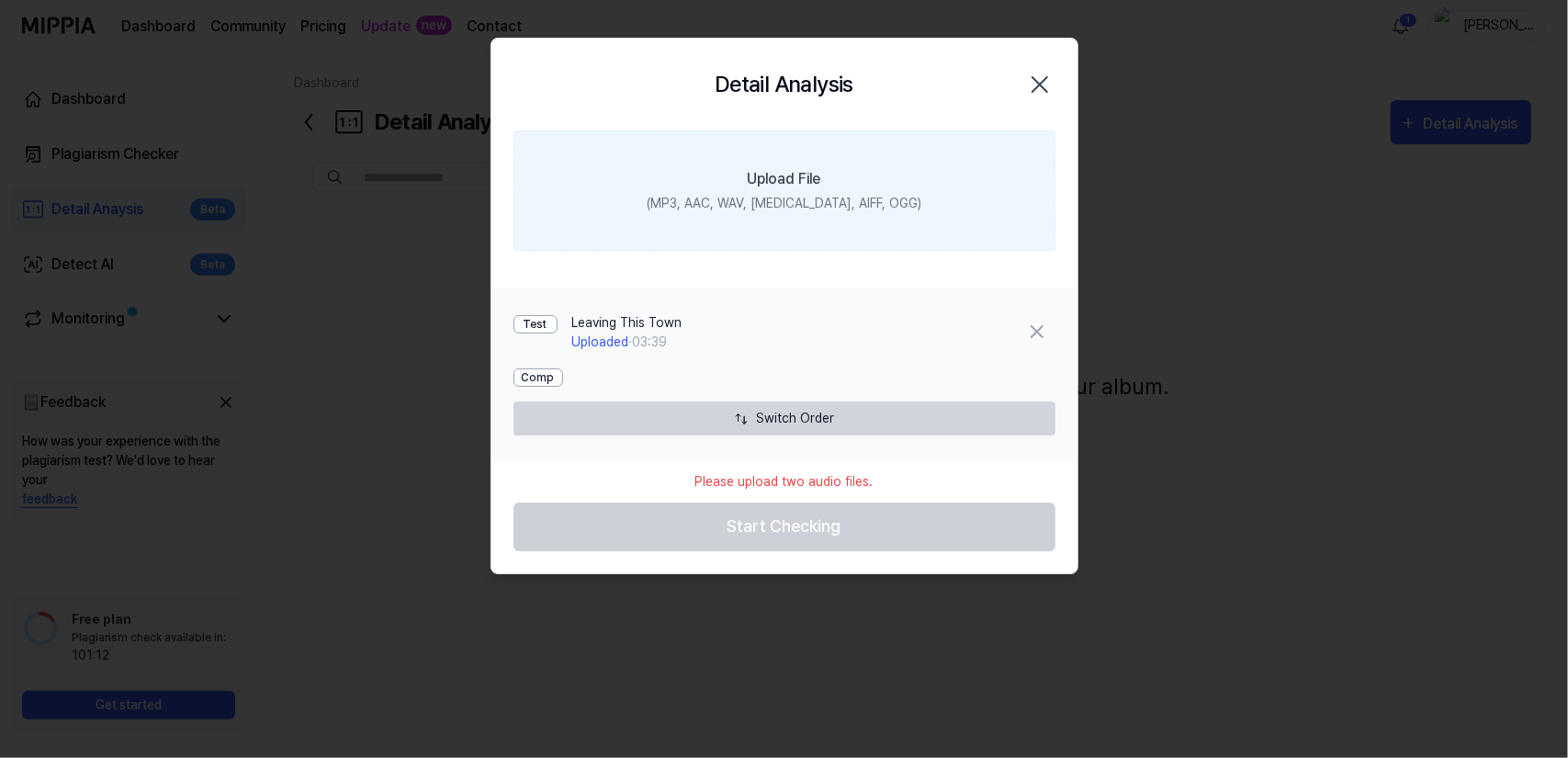 click 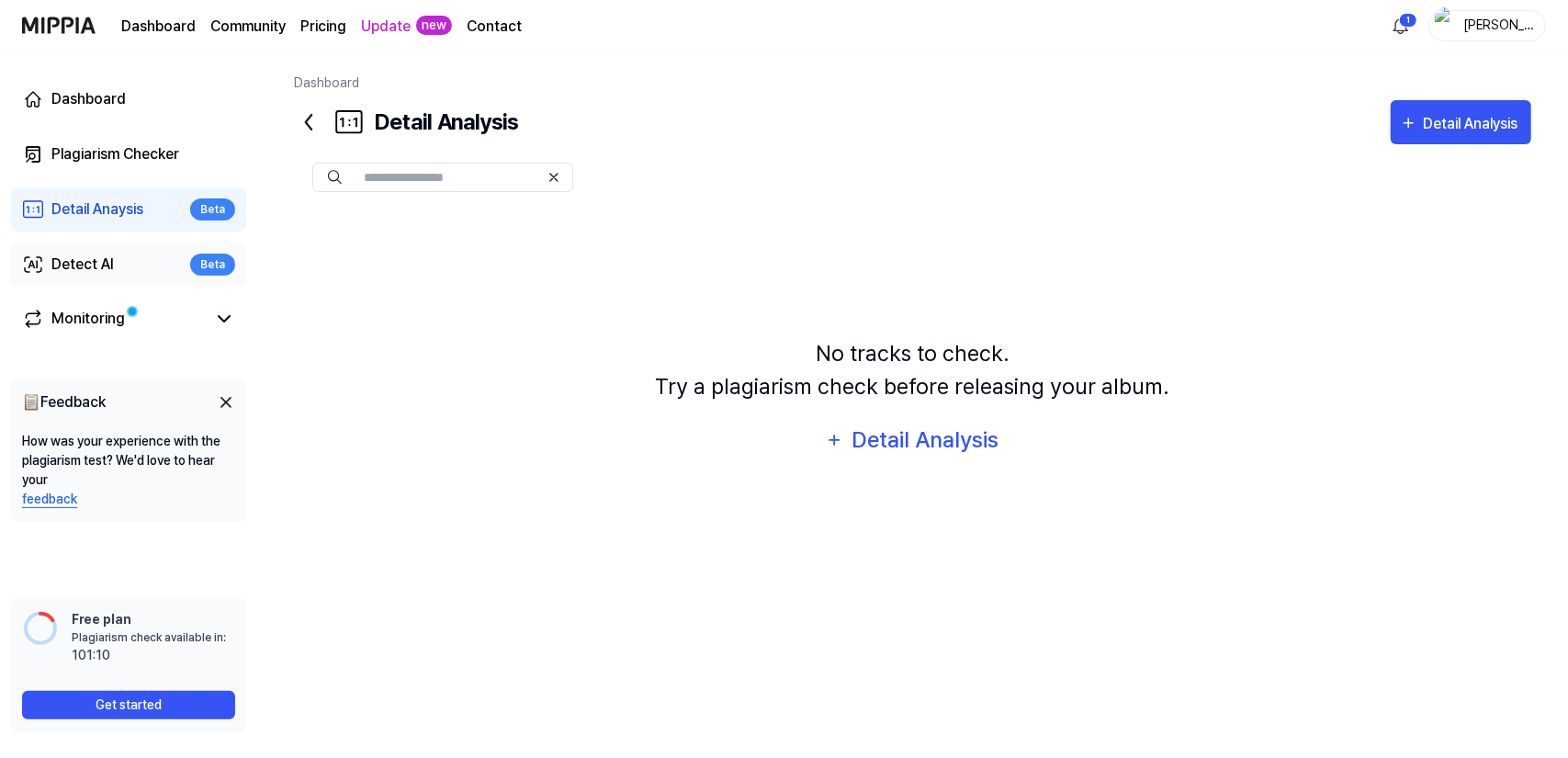 click on "Detect AI" at bounding box center [83, 265] 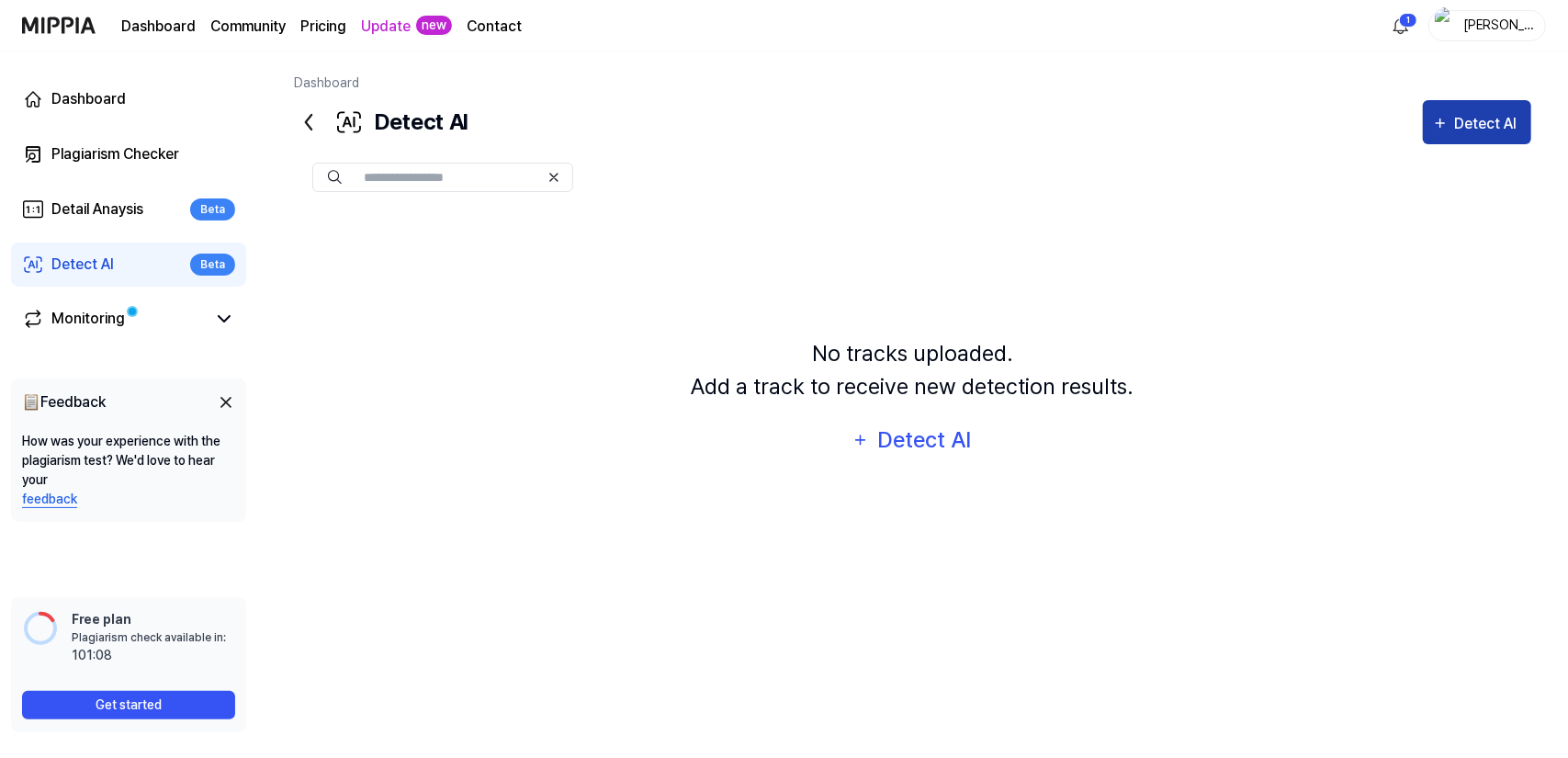 click on "Detect AI" at bounding box center [1477, 122] 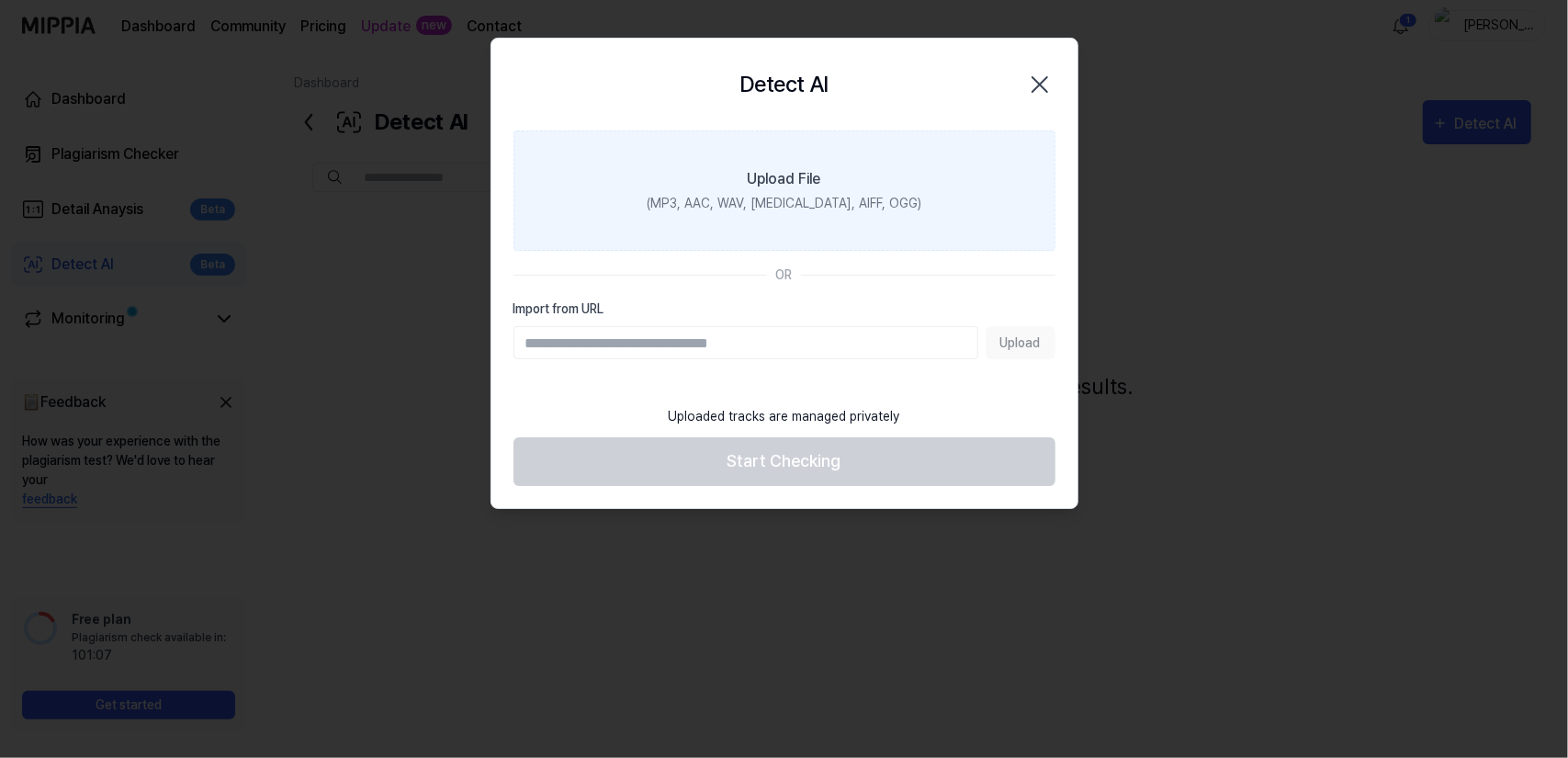 click on "(MP3, AAC, WAV, FLAC, AIFF, OGG)" at bounding box center [784, 203] 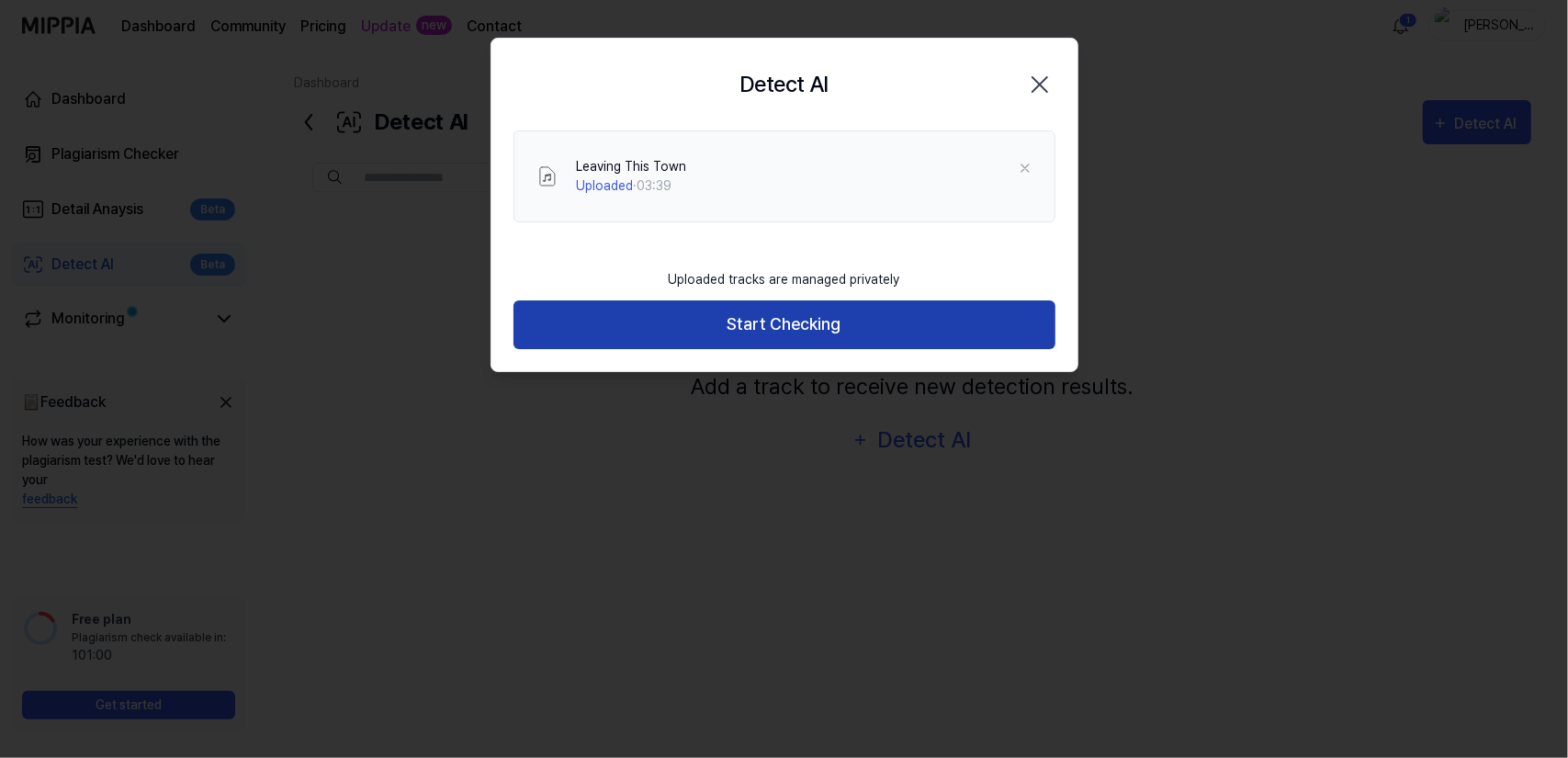 click on "Start Checking" at bounding box center (784, 324) 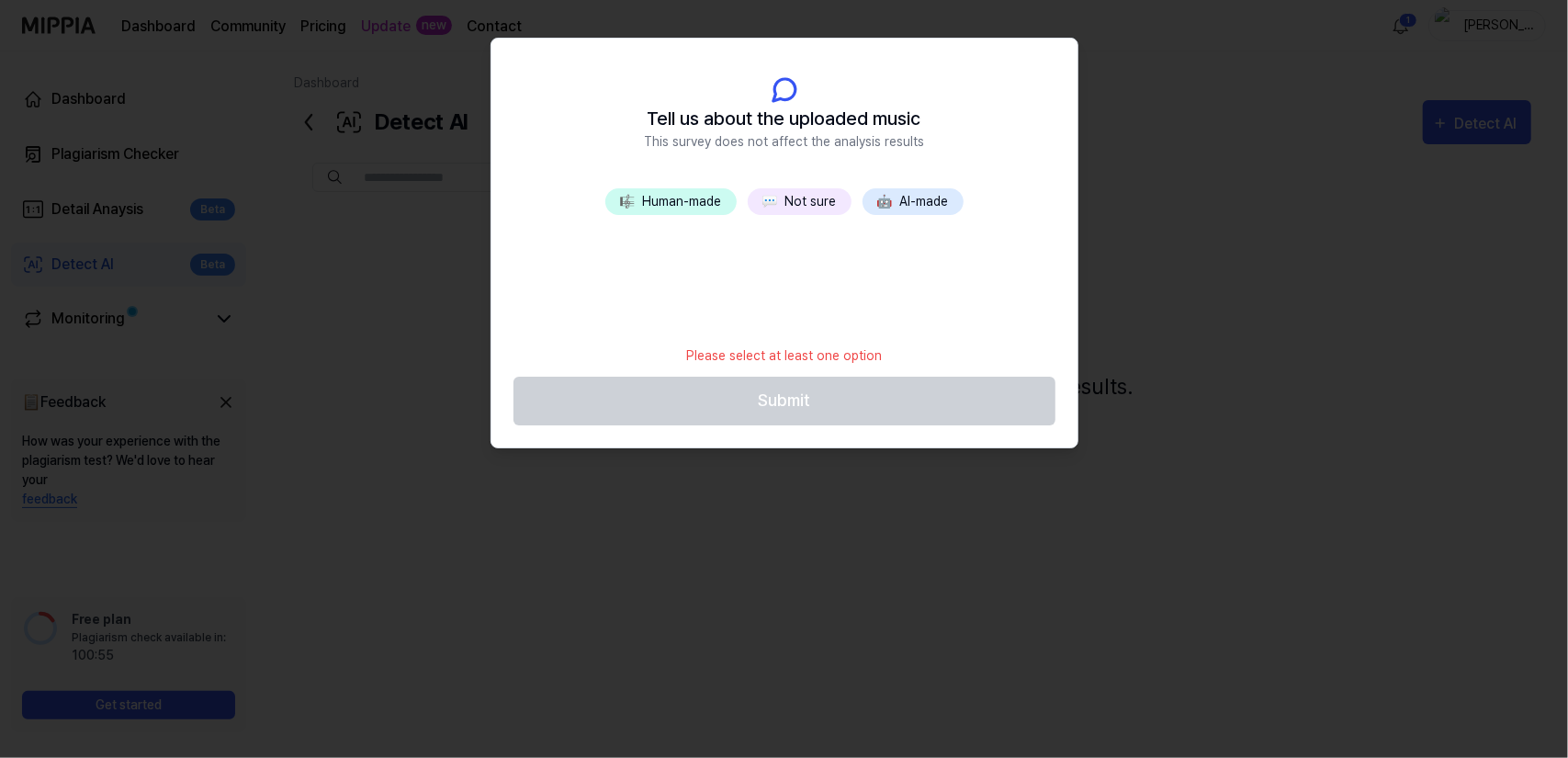 click on "🎼 Human-made" at bounding box center [671, 201] 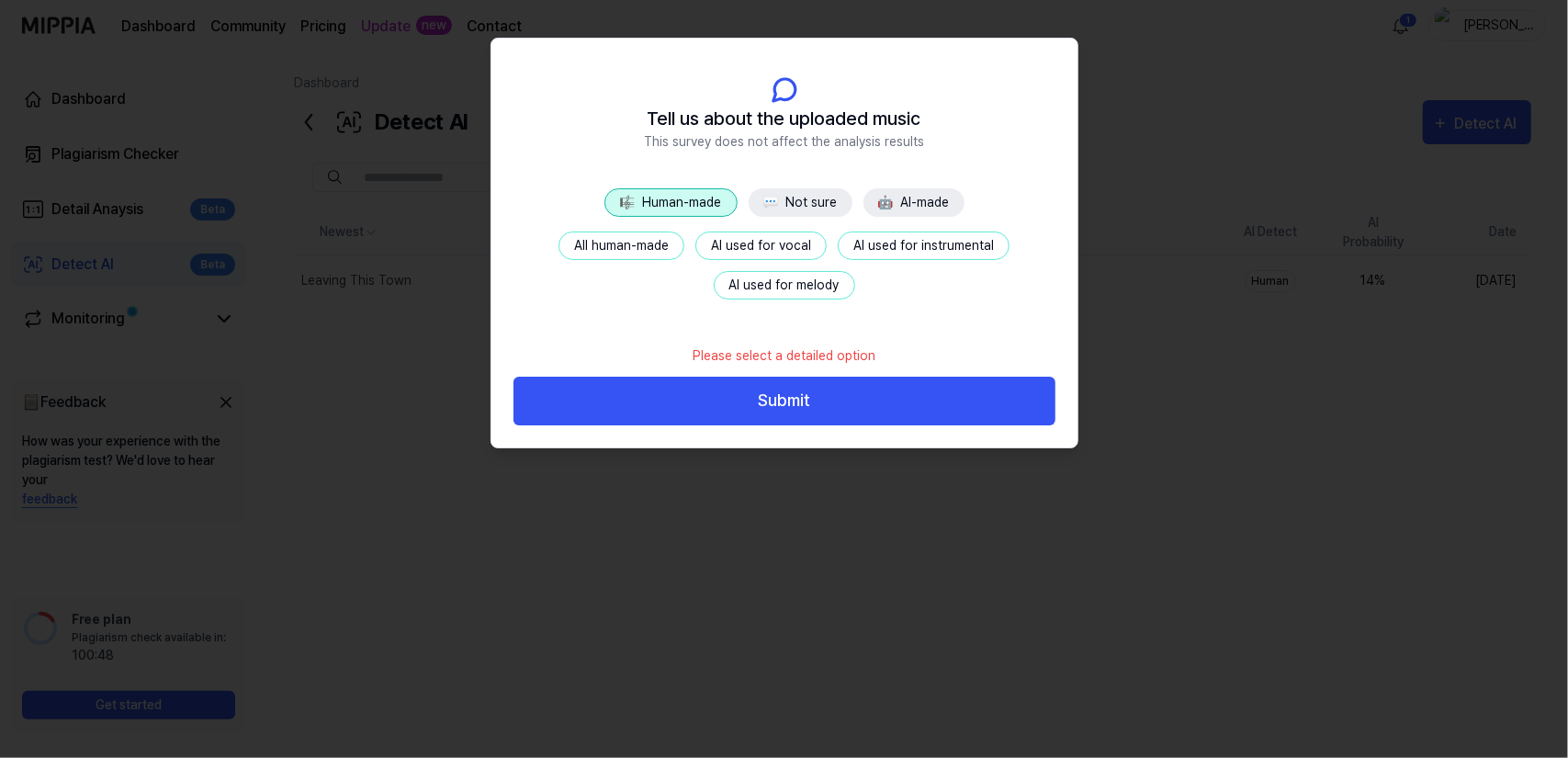 click on "All human-made" at bounding box center (621, 245) 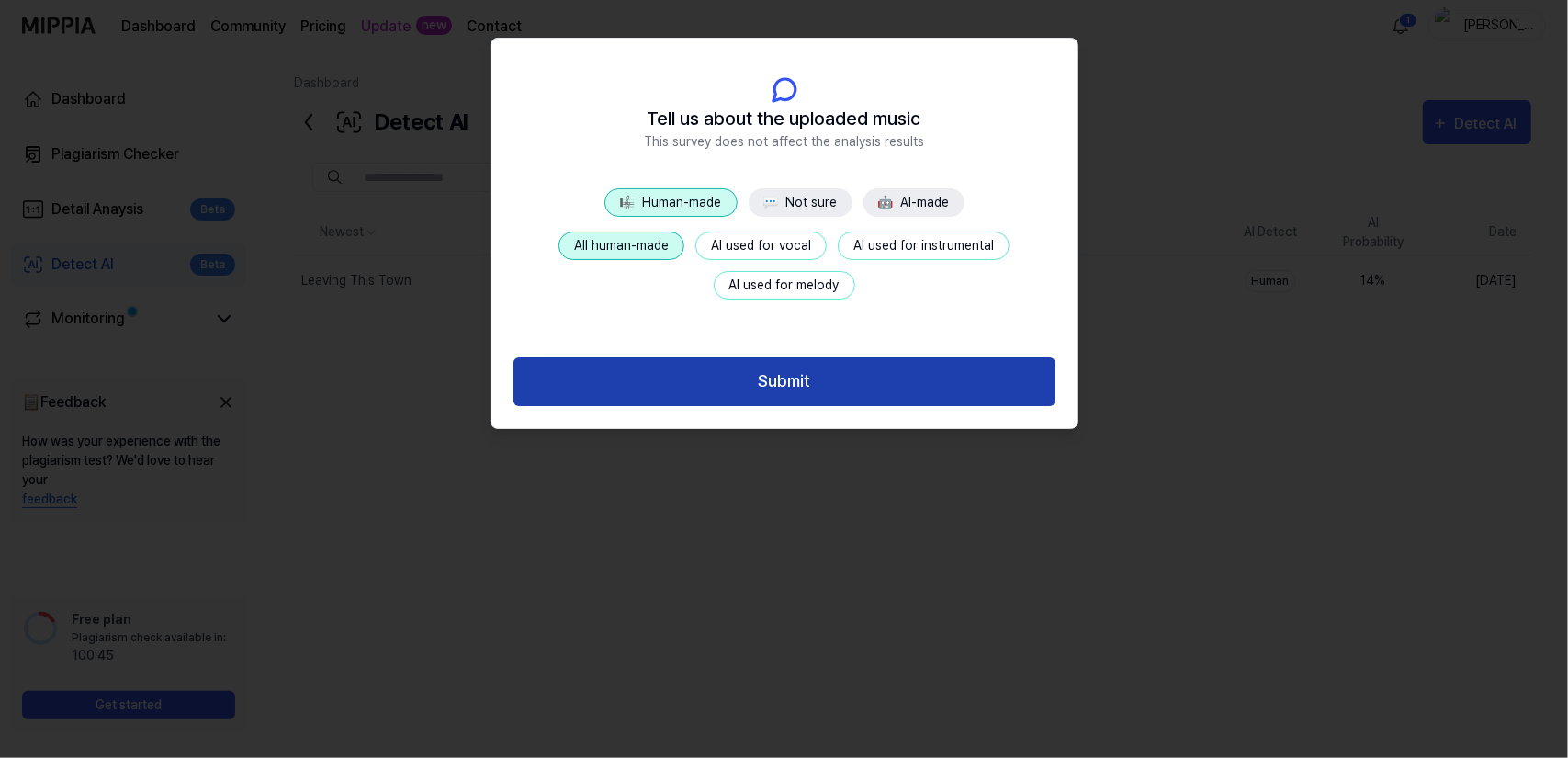click on "Submit" at bounding box center (784, 381) 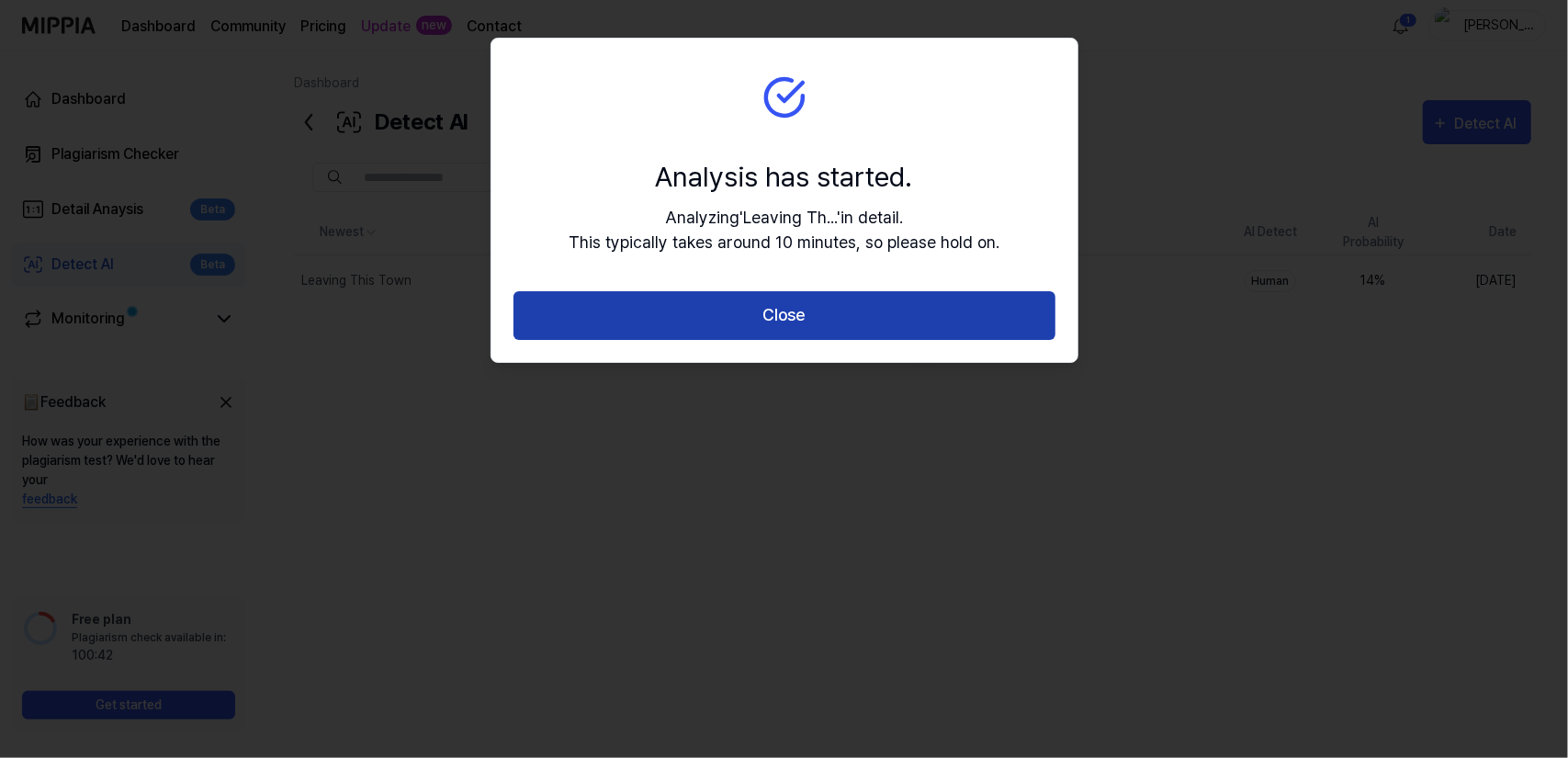 click on "Close" at bounding box center (784, 315) 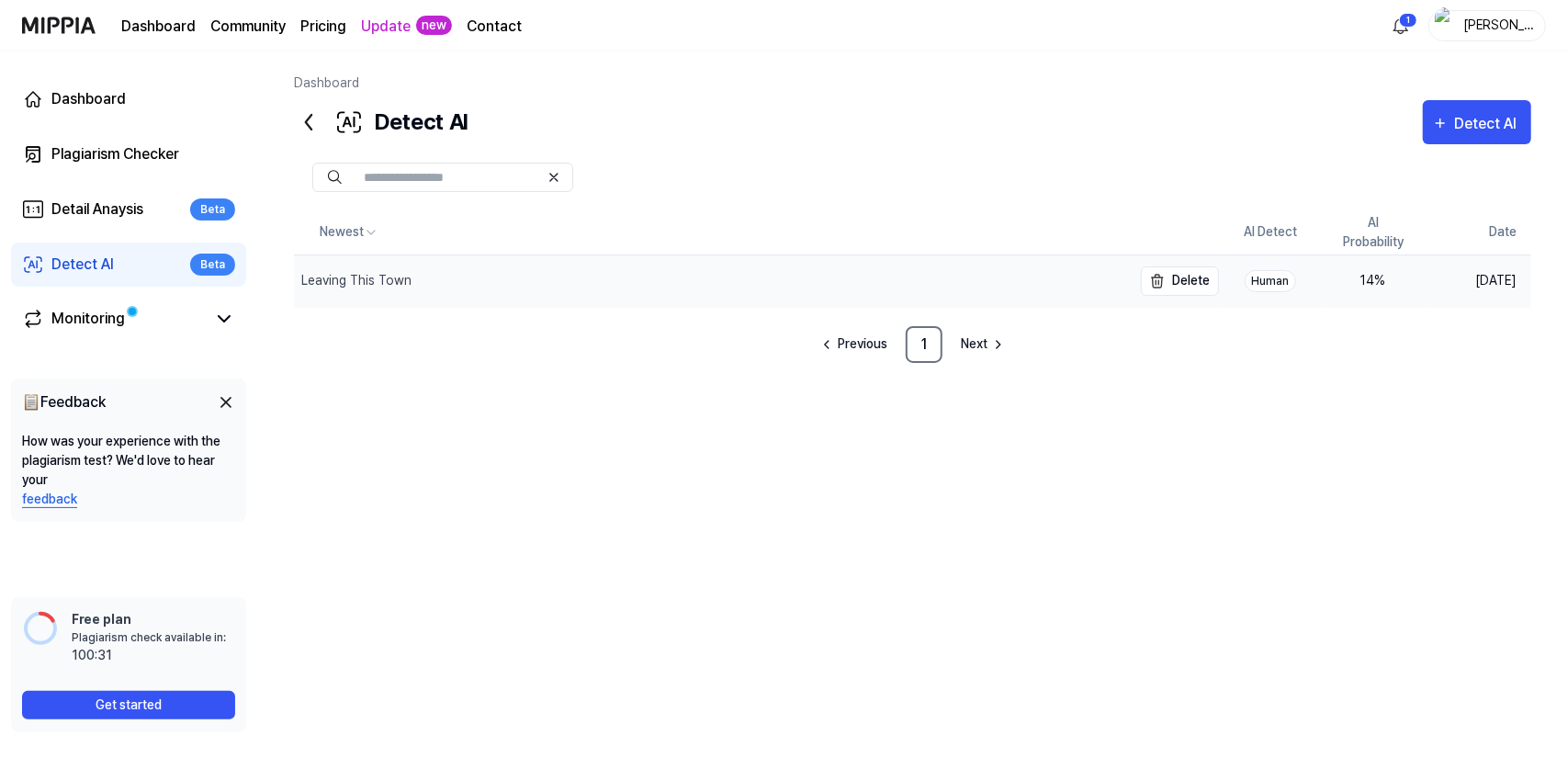 click on "Leaving This Town" at bounding box center (713, 281) 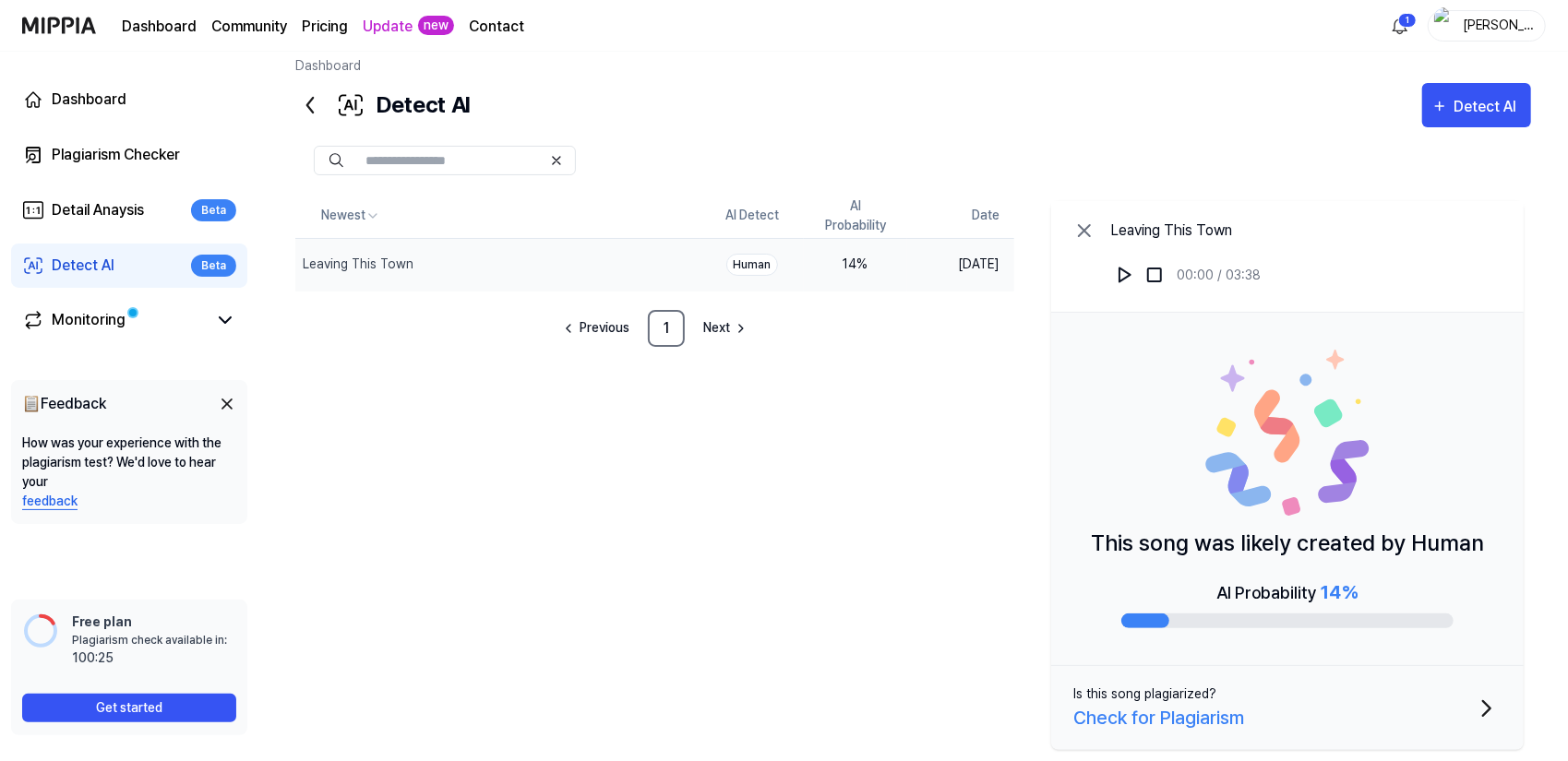 scroll, scrollTop: 0, scrollLeft: 0, axis: both 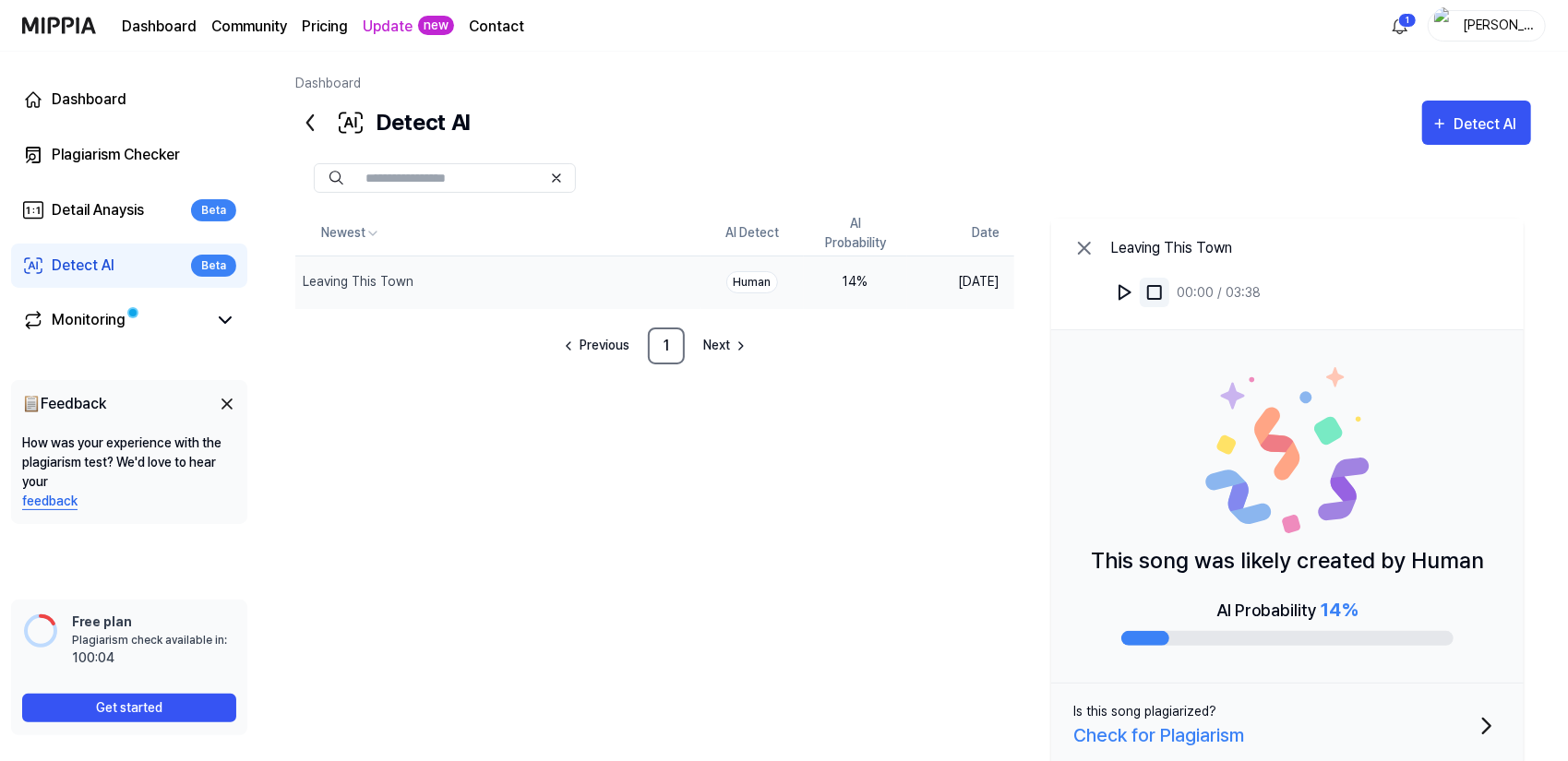 click at bounding box center [1155, 292] 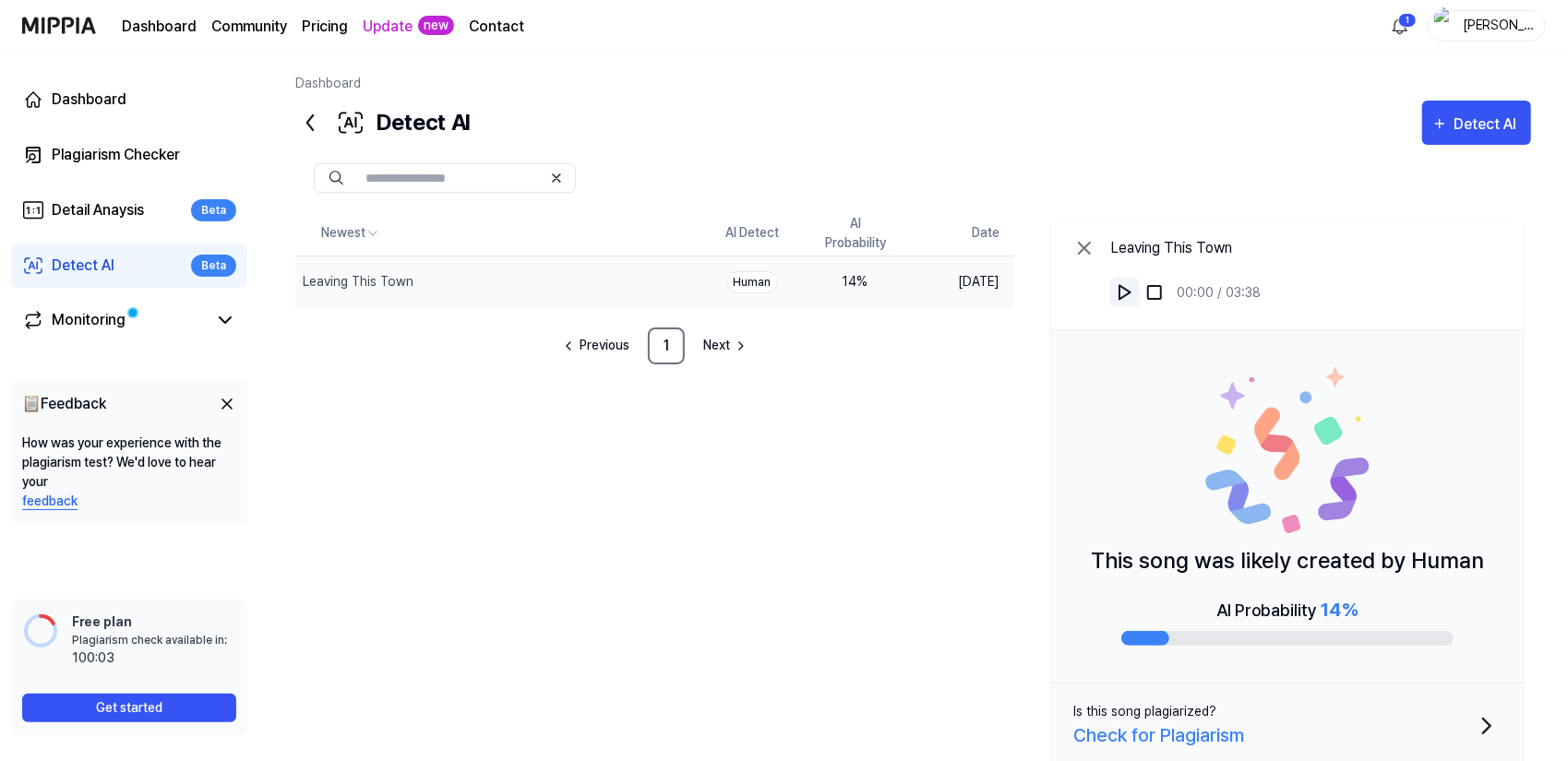 click at bounding box center [1125, 292] 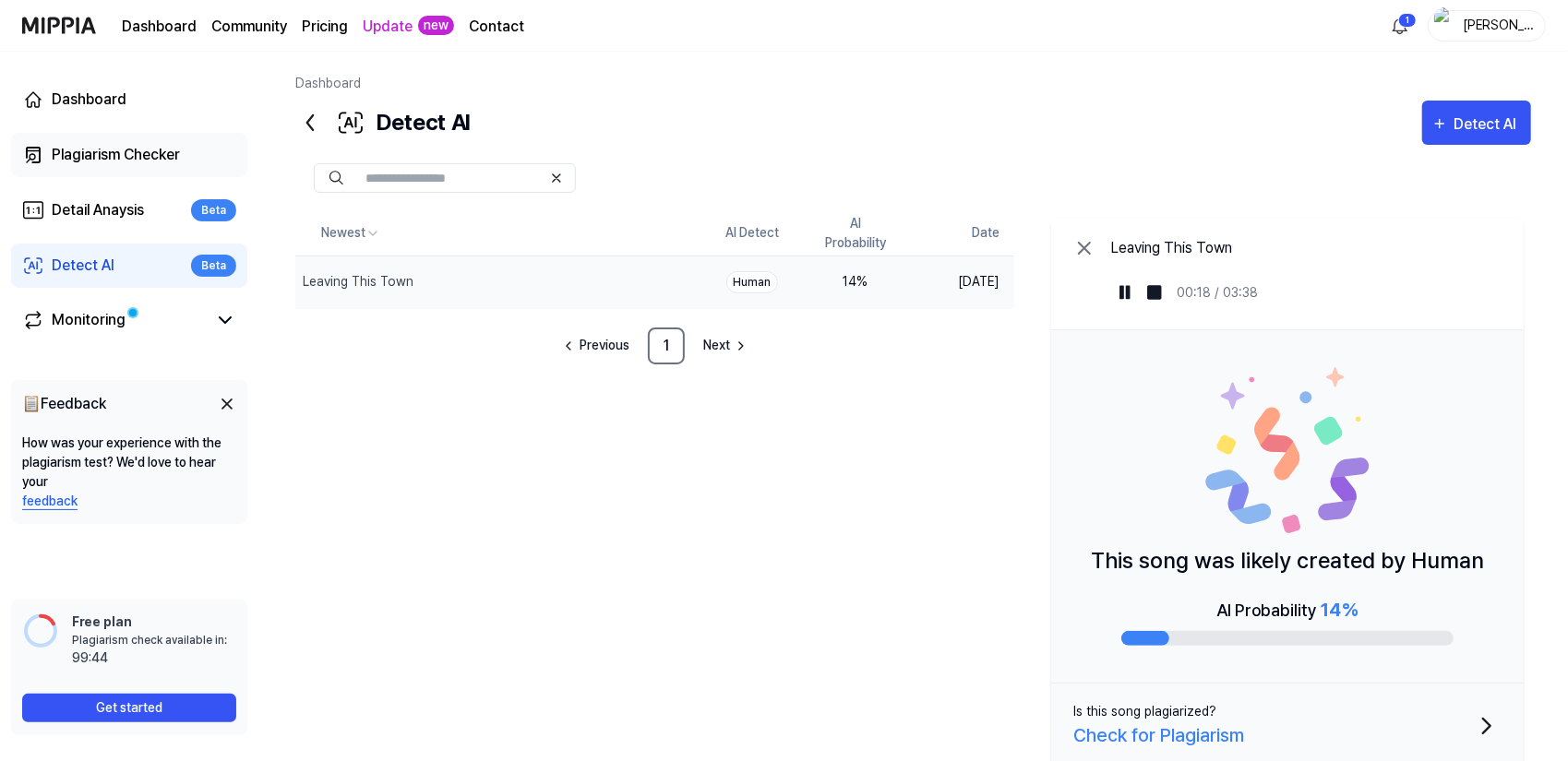 click on "Plagiarism Checker" at bounding box center [115, 155] 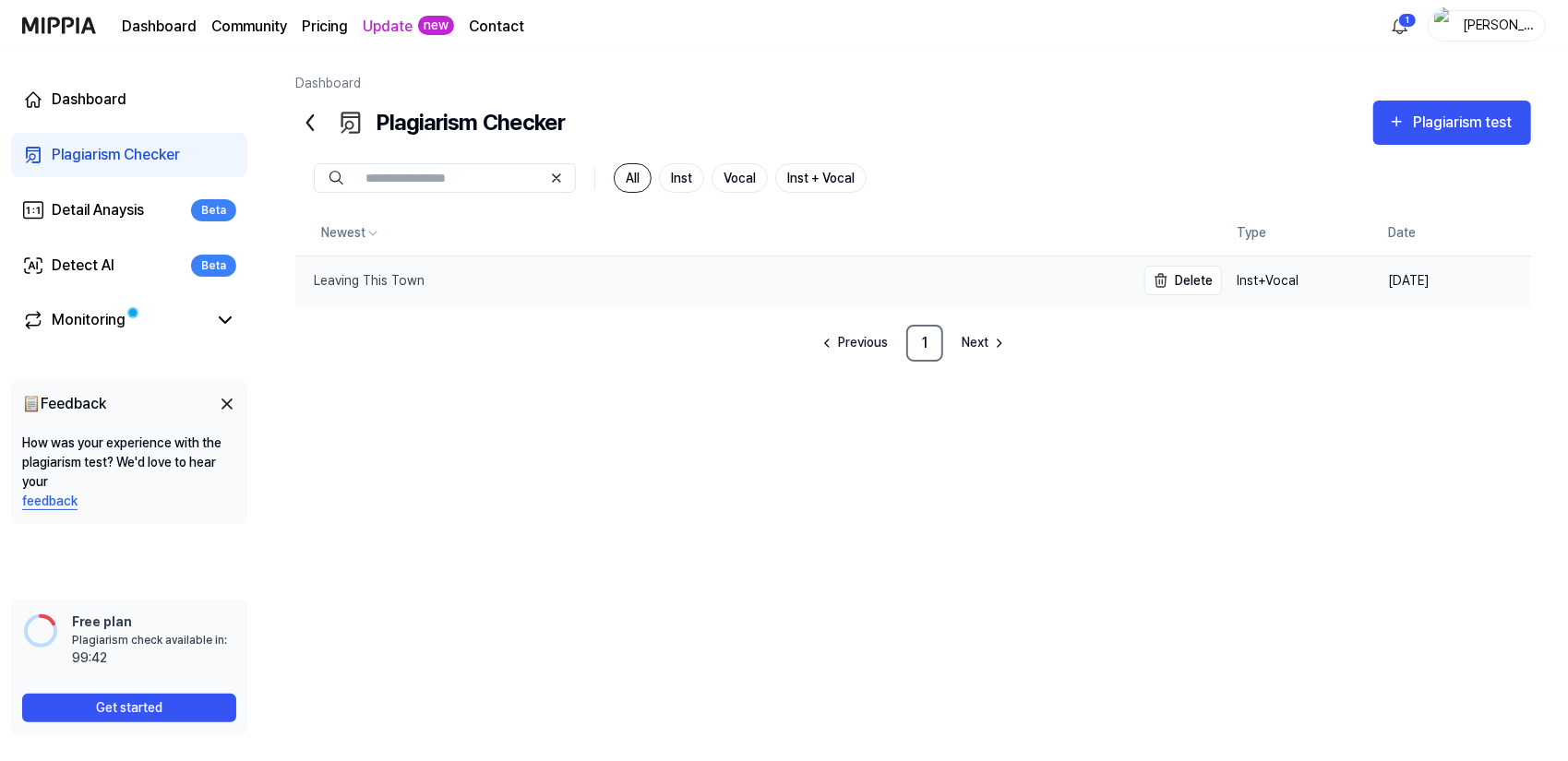 click on "Leaving This Town" at bounding box center [715, 280] 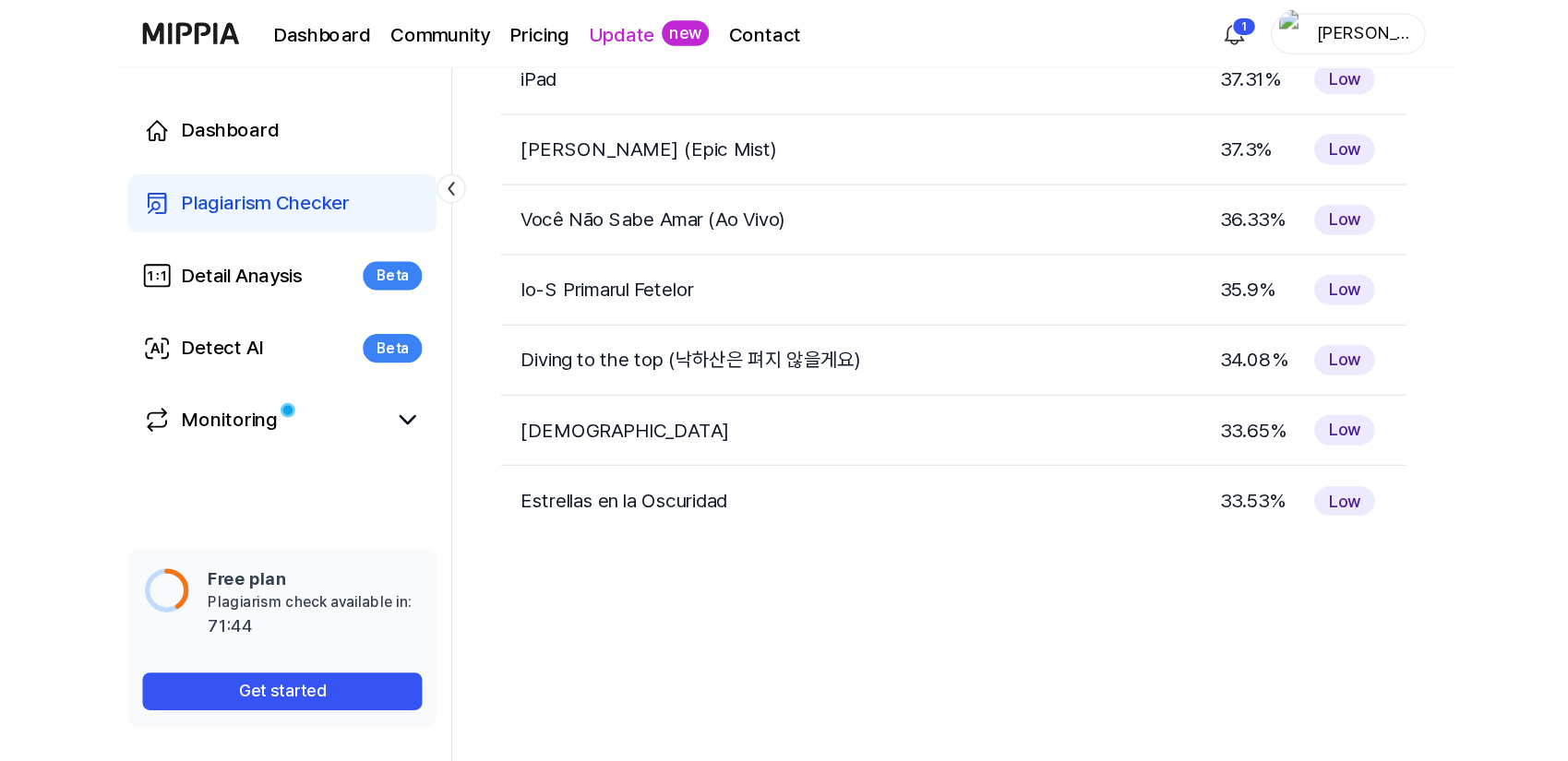 scroll, scrollTop: 172, scrollLeft: 0, axis: vertical 